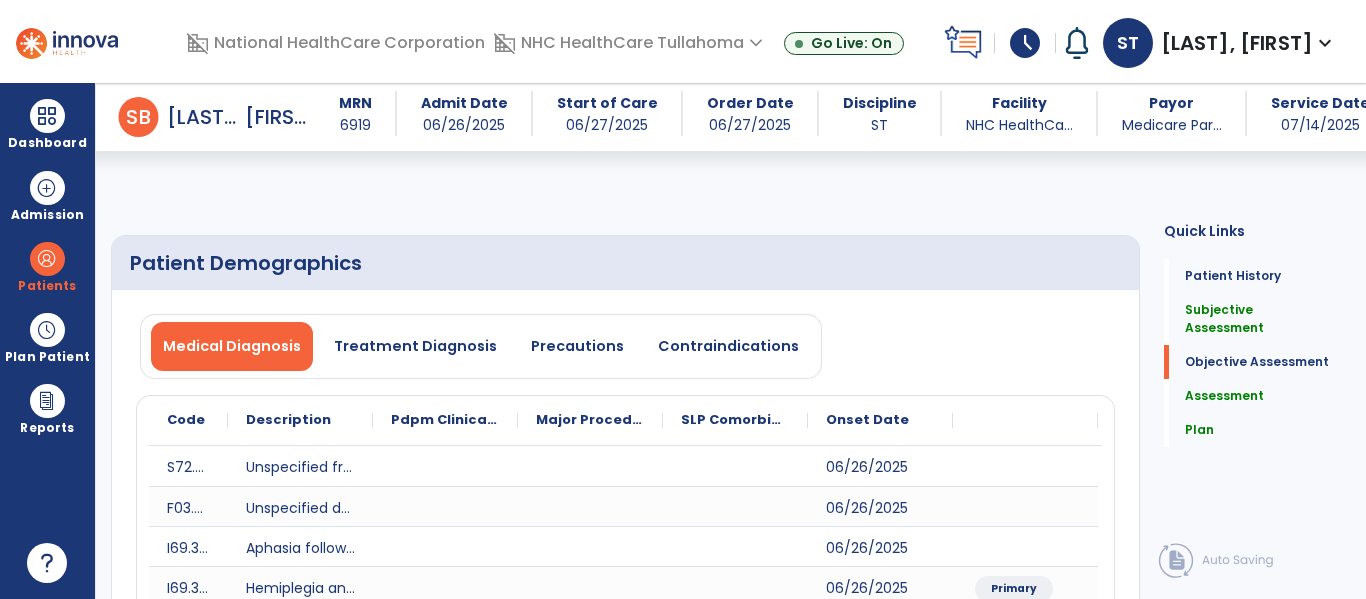scroll, scrollTop: 0, scrollLeft: 0, axis: both 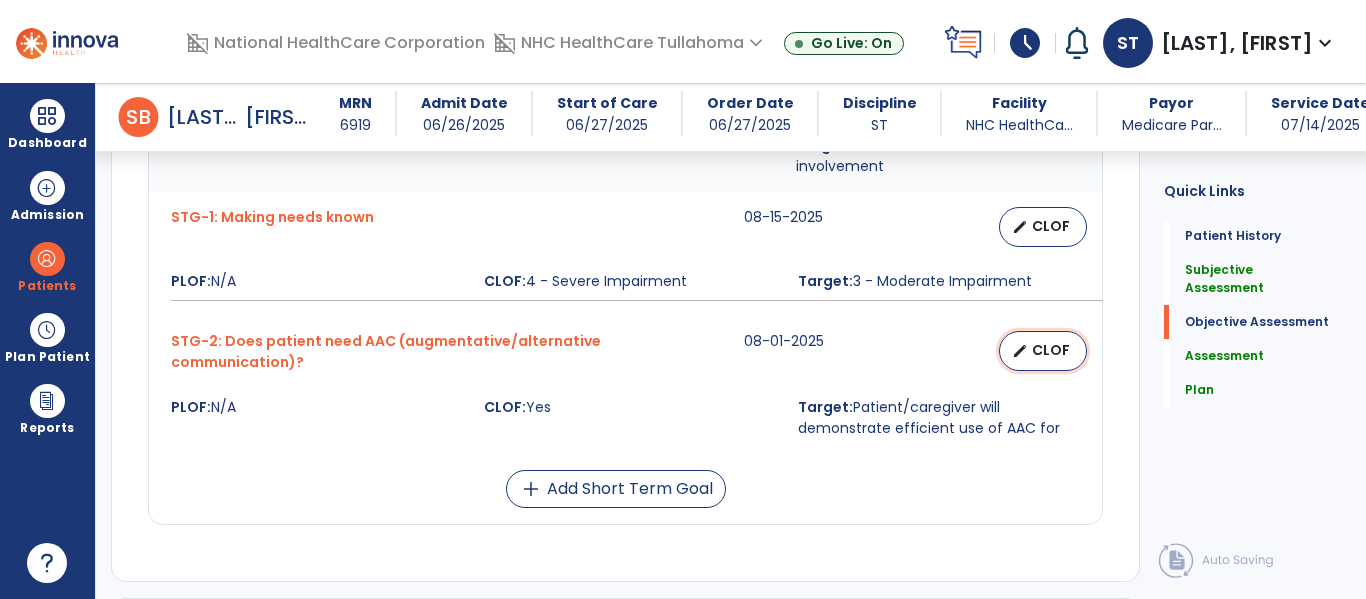 click on "edit   CLOF" at bounding box center [1043, 351] 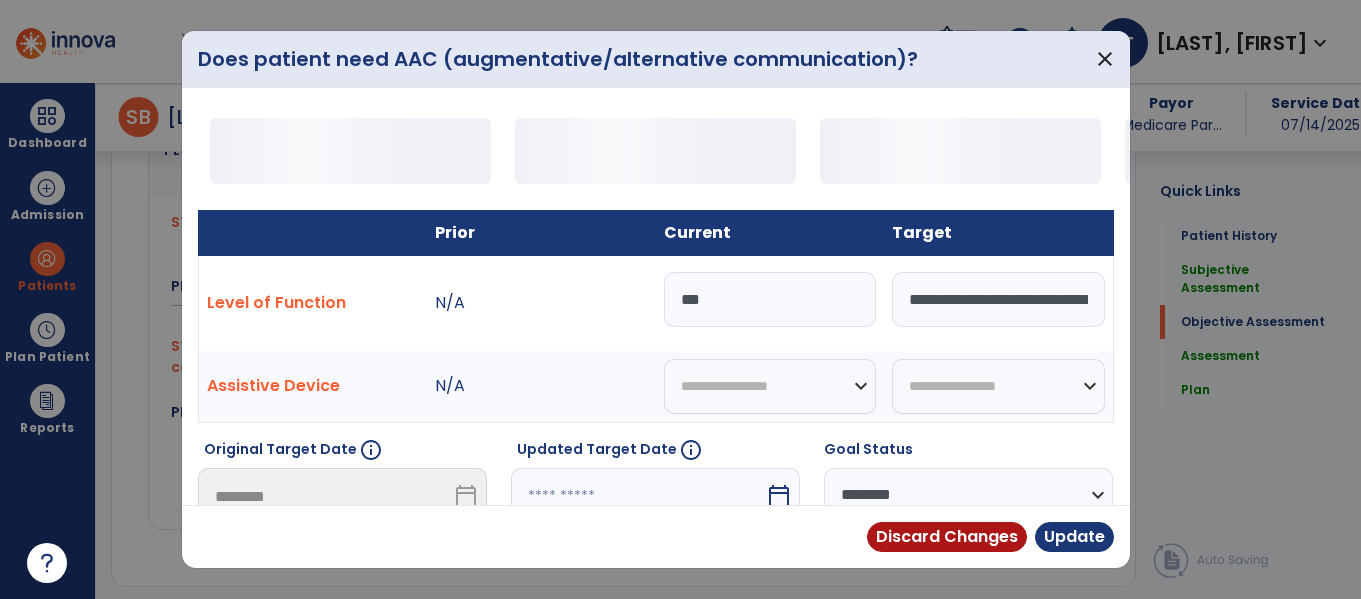 scroll, scrollTop: 1492, scrollLeft: 0, axis: vertical 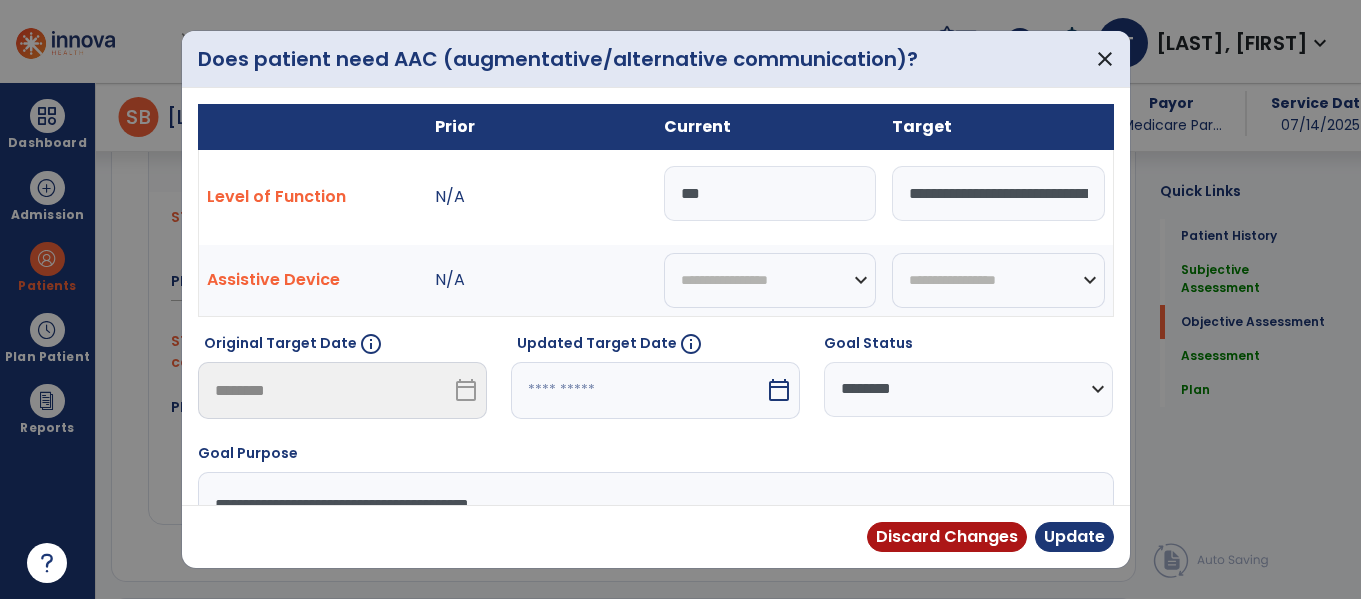 click on "calendar_today" at bounding box center (779, 390) 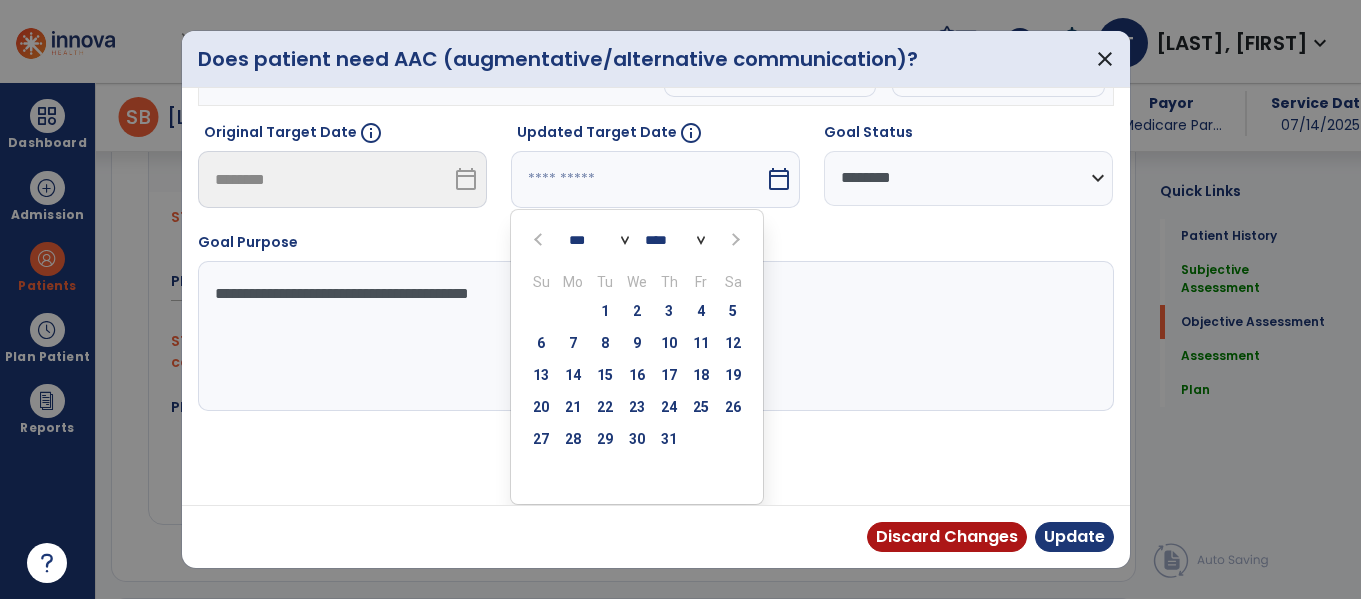 click at bounding box center [733, 239] 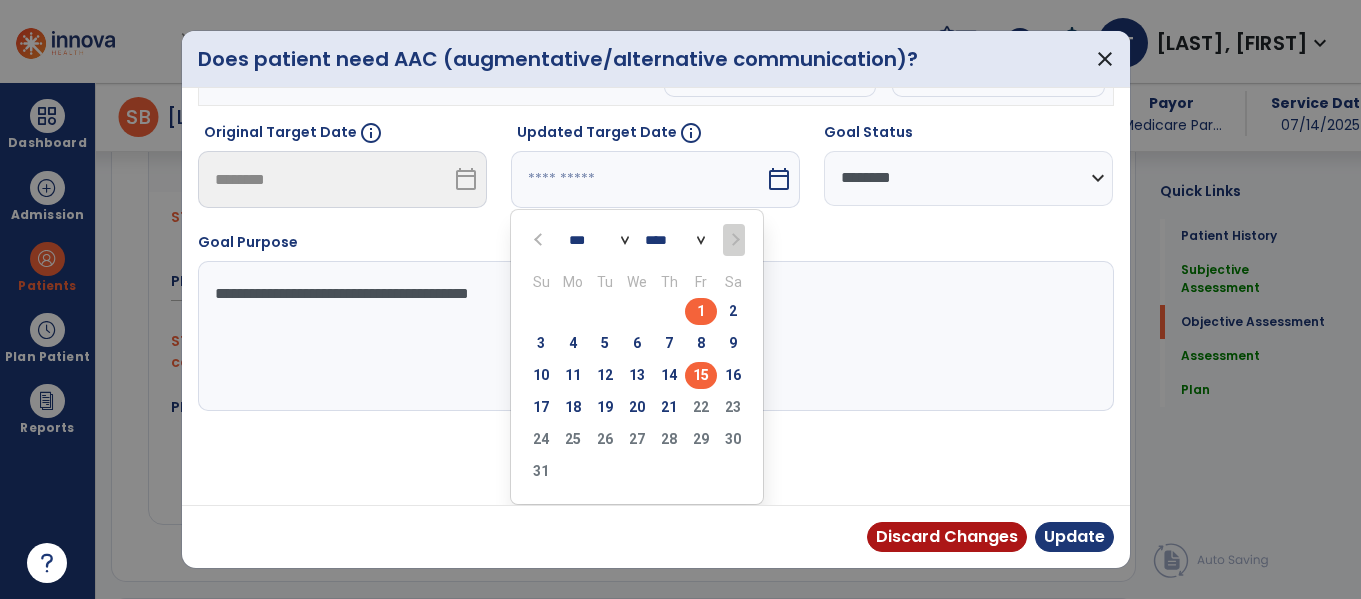 click on "15" at bounding box center [701, 375] 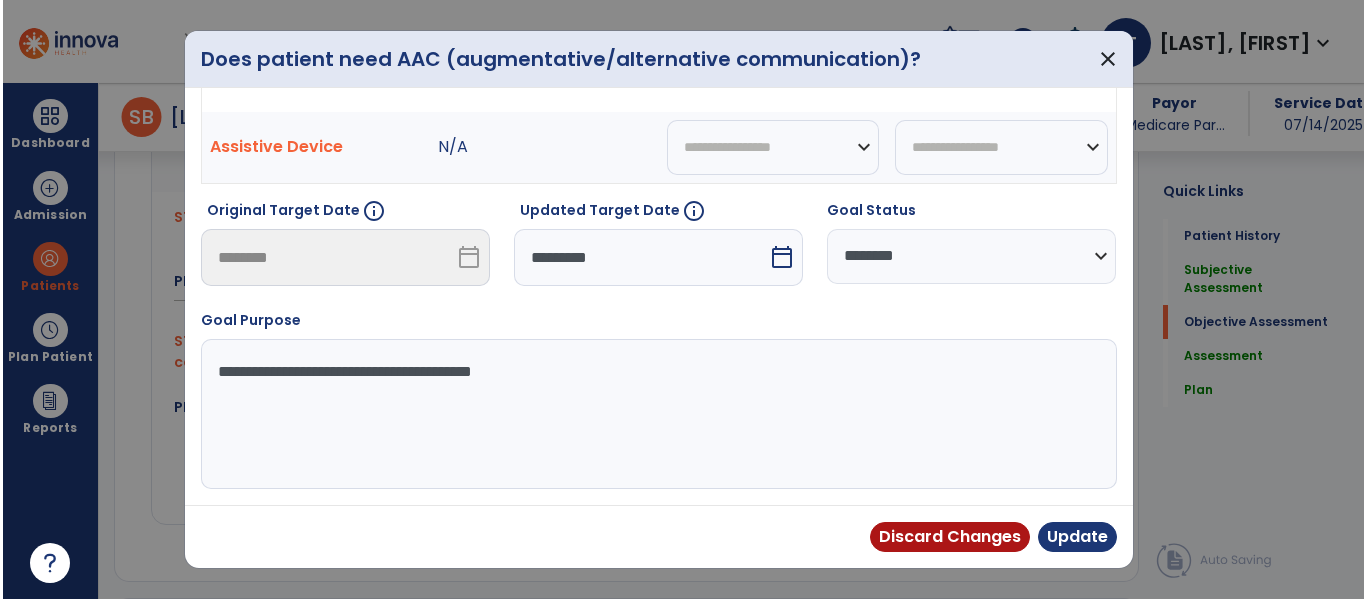 scroll, scrollTop: 133, scrollLeft: 0, axis: vertical 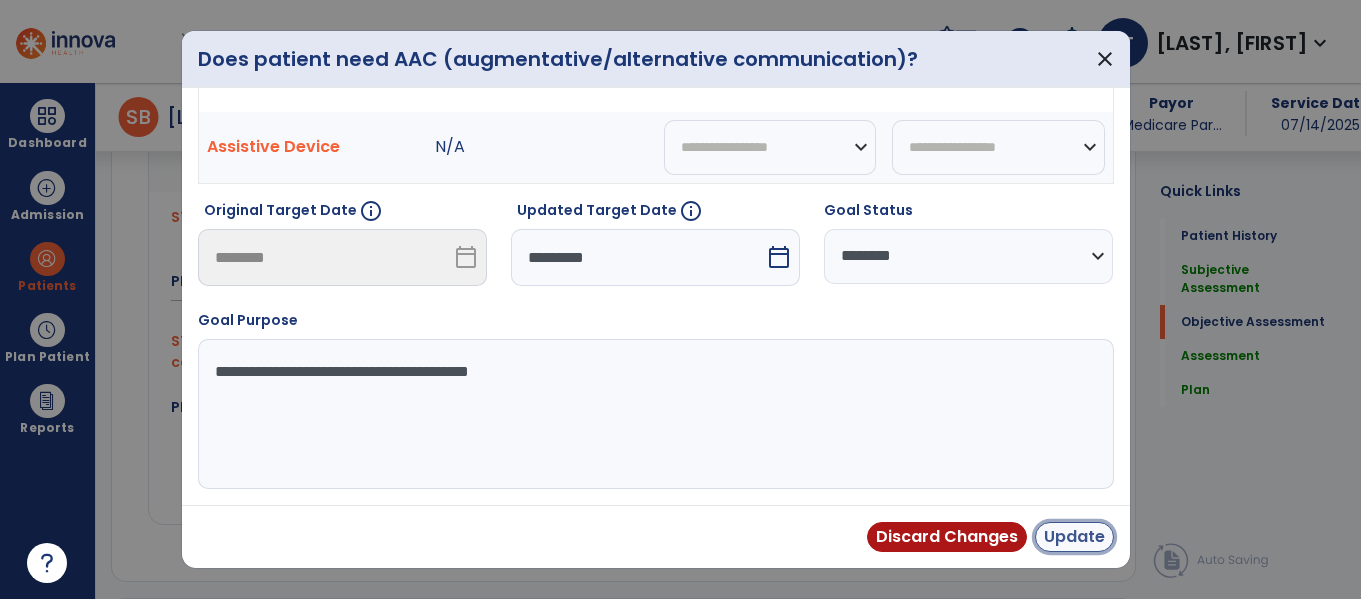 click on "Update" at bounding box center (1074, 537) 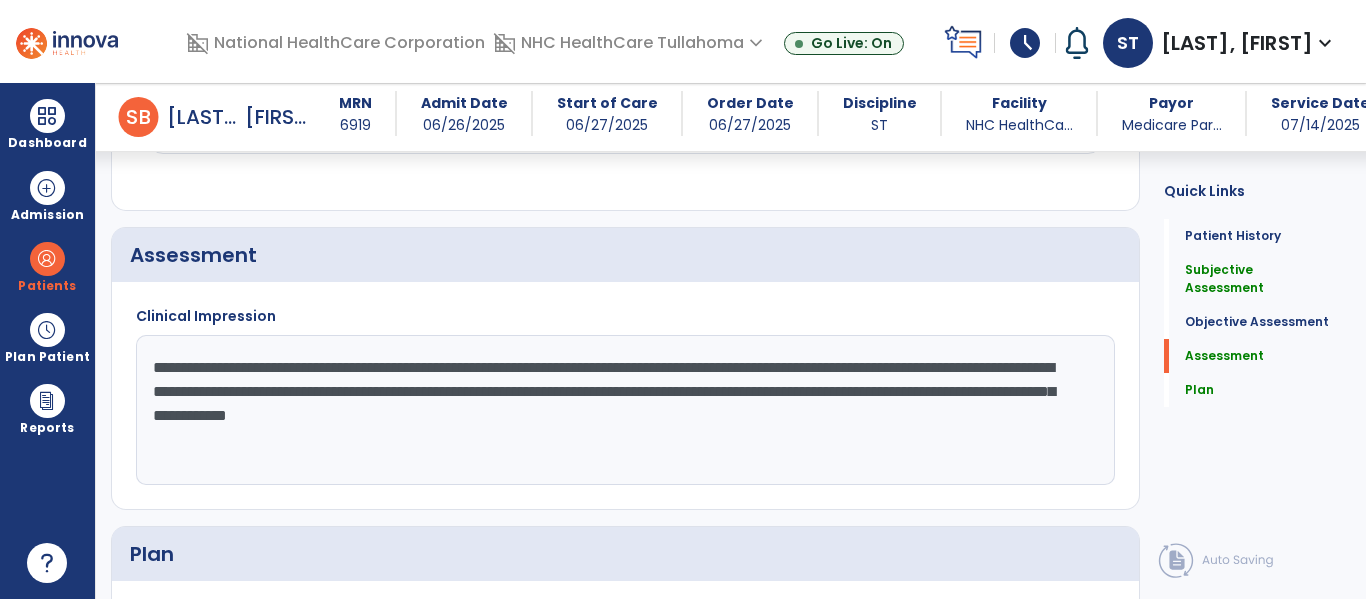 scroll, scrollTop: 1862, scrollLeft: 0, axis: vertical 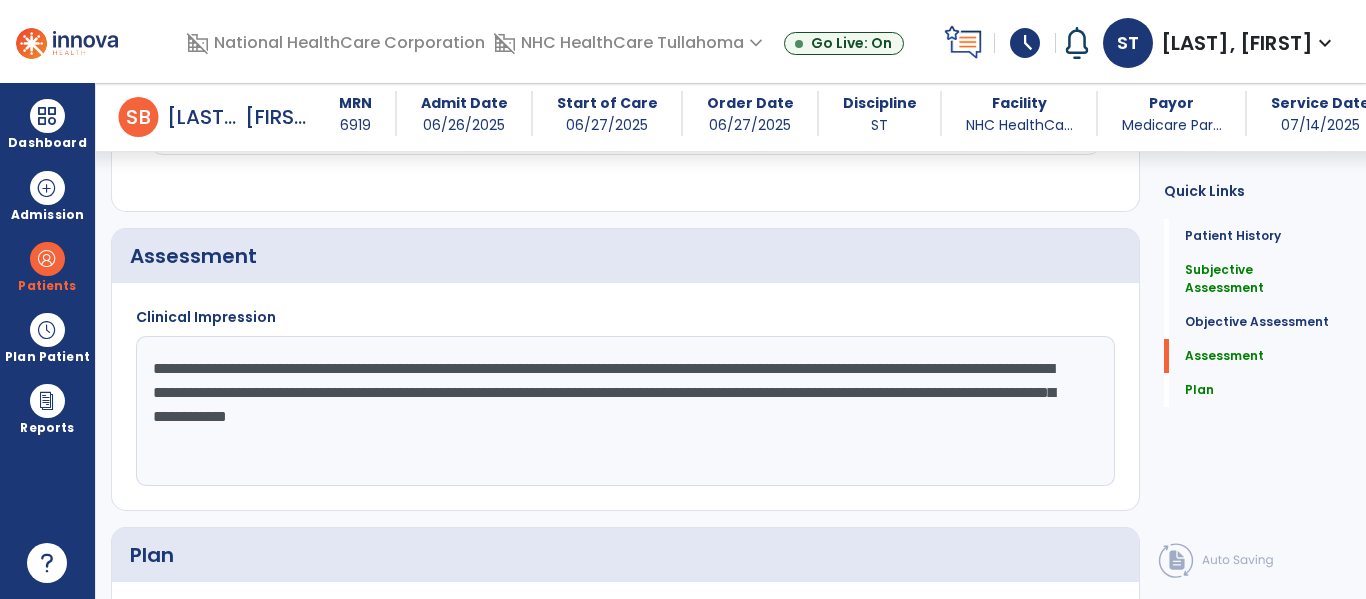 drag, startPoint x: 849, startPoint y: 423, endPoint x: 124, endPoint y: 352, distance: 728.46826 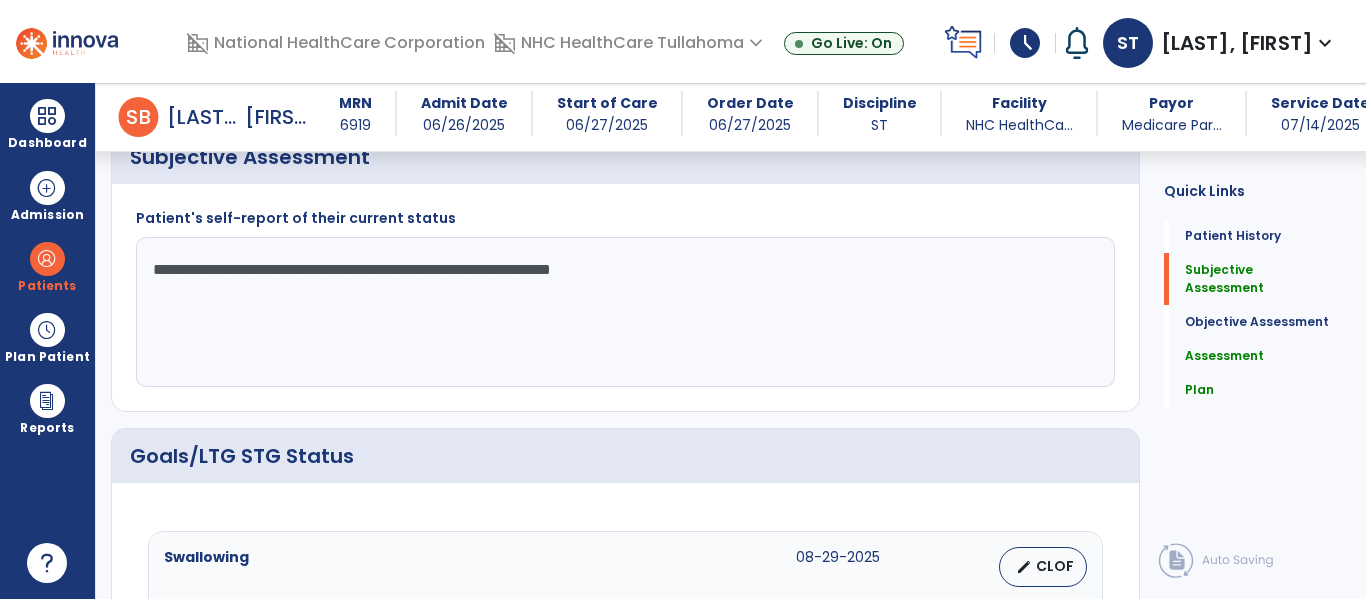 scroll, scrollTop: 597, scrollLeft: 0, axis: vertical 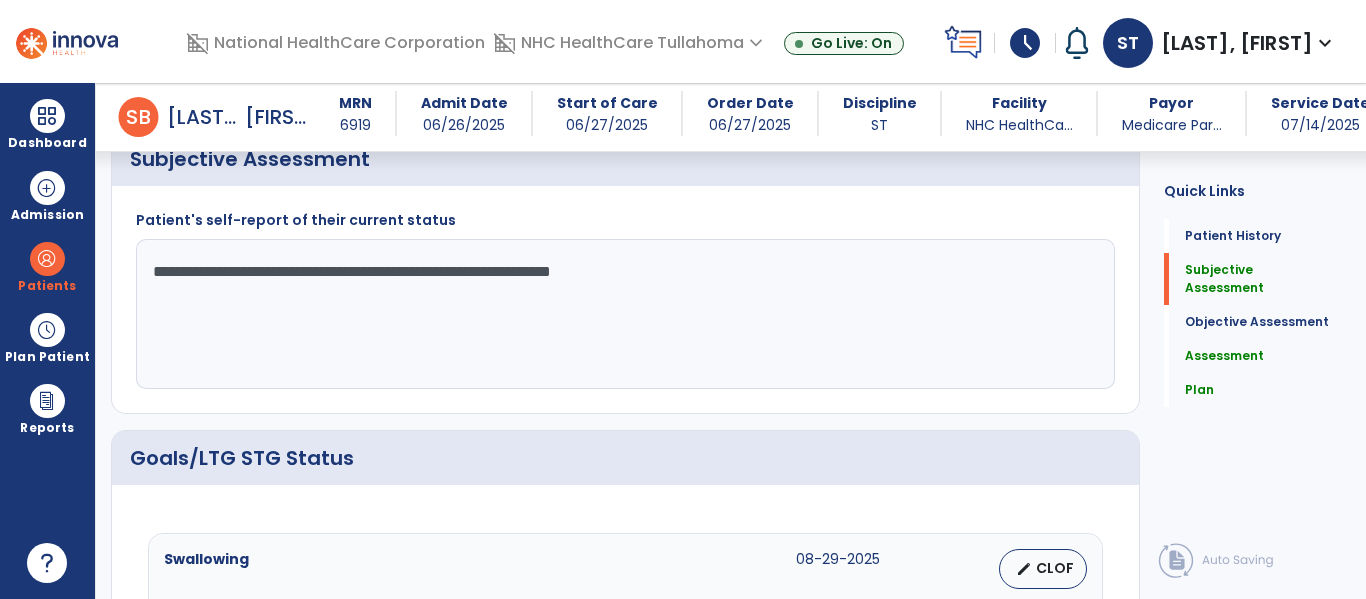 type on "**********" 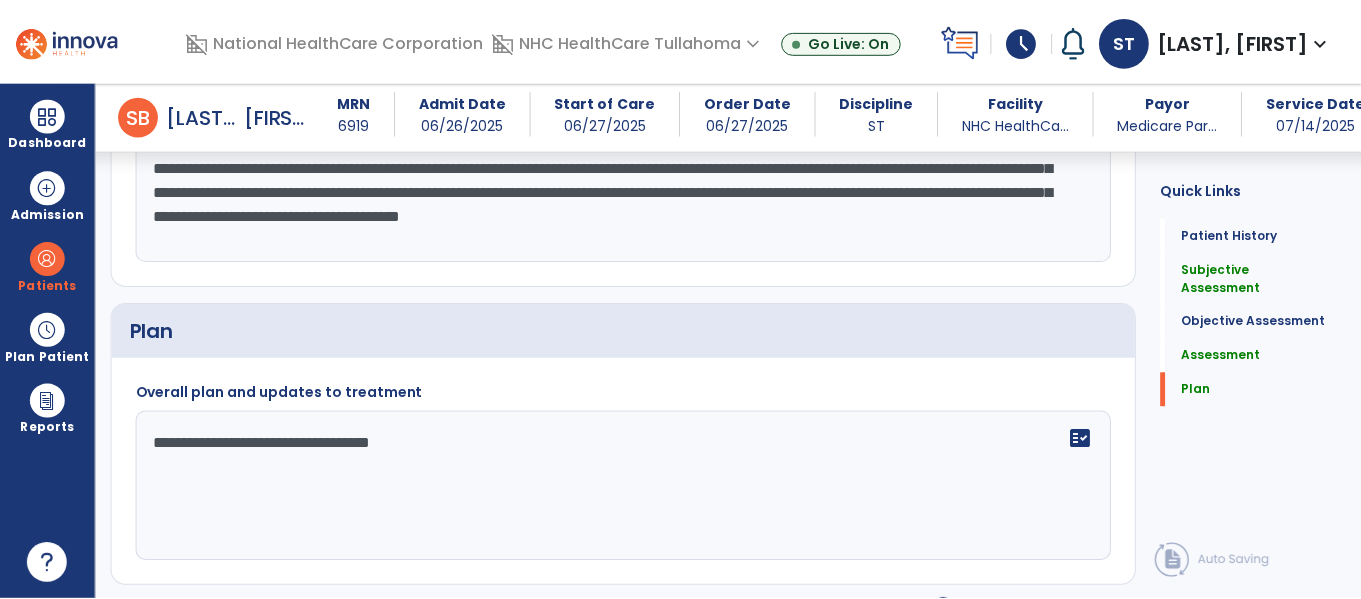 scroll, scrollTop: 2145, scrollLeft: 0, axis: vertical 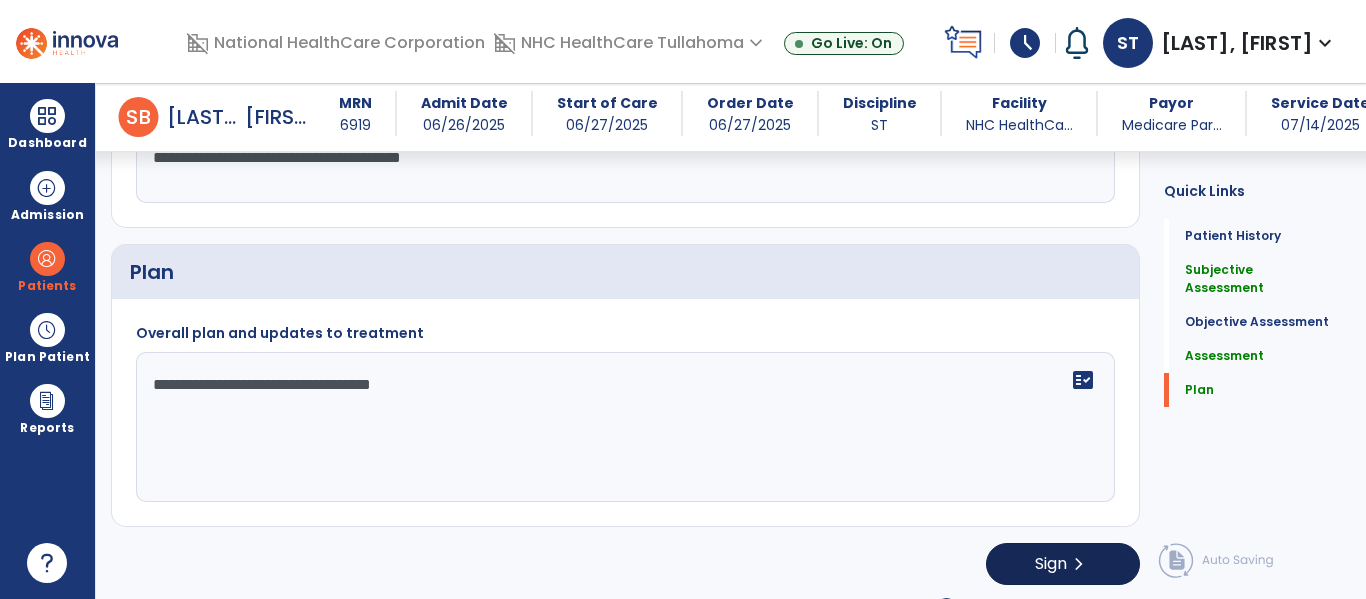 type on "**********" 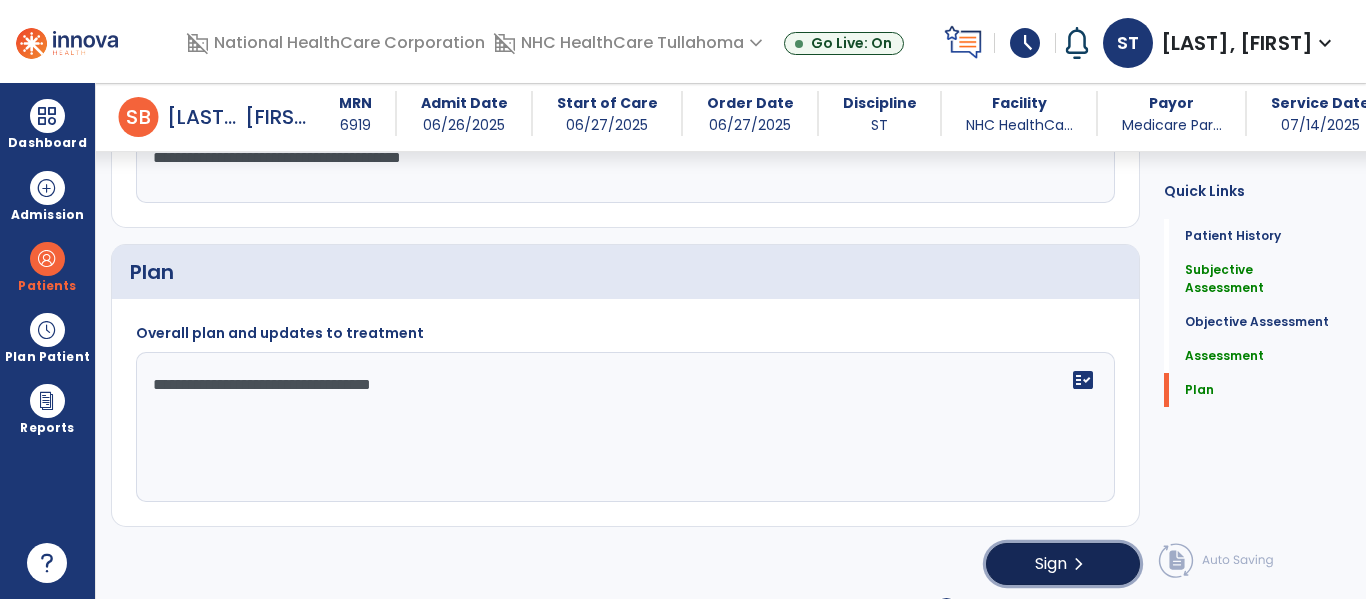 click on "Sign" 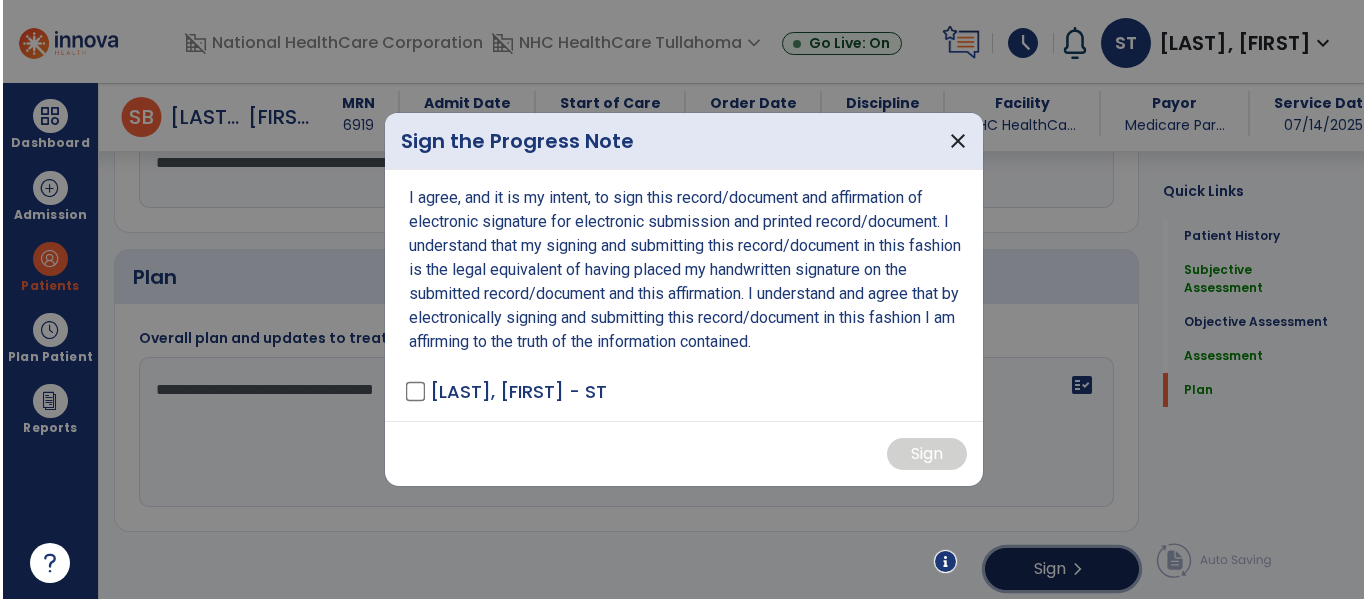 scroll, scrollTop: 2145, scrollLeft: 0, axis: vertical 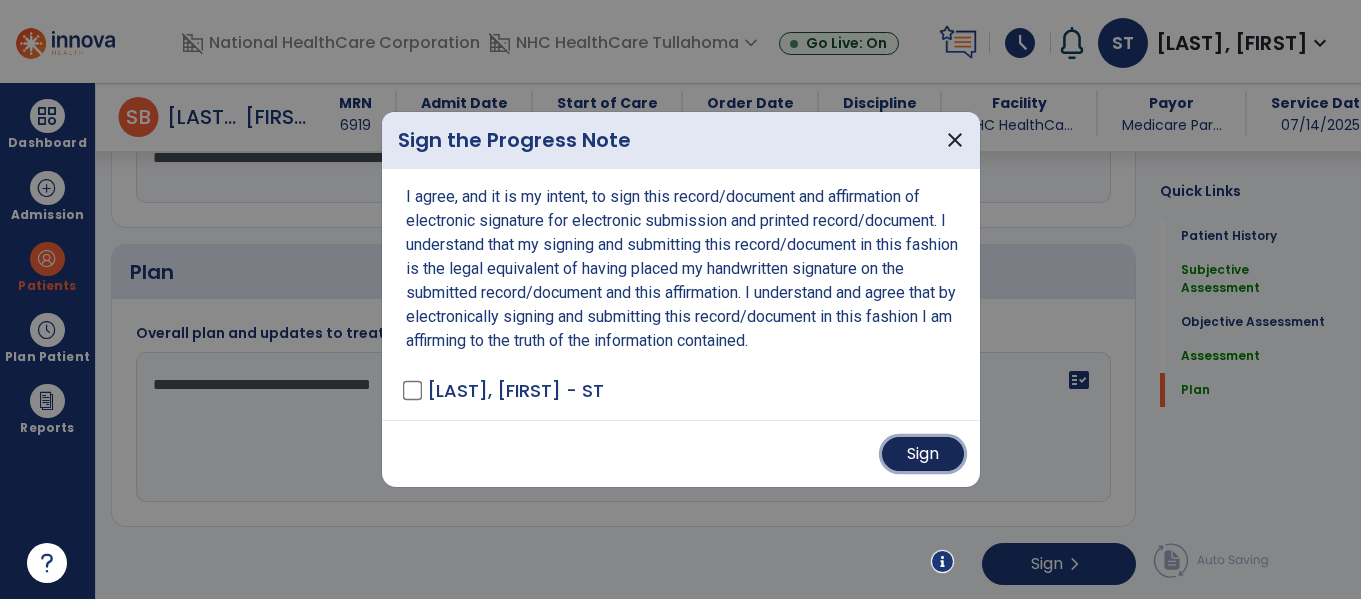 click on "Sign" at bounding box center (923, 454) 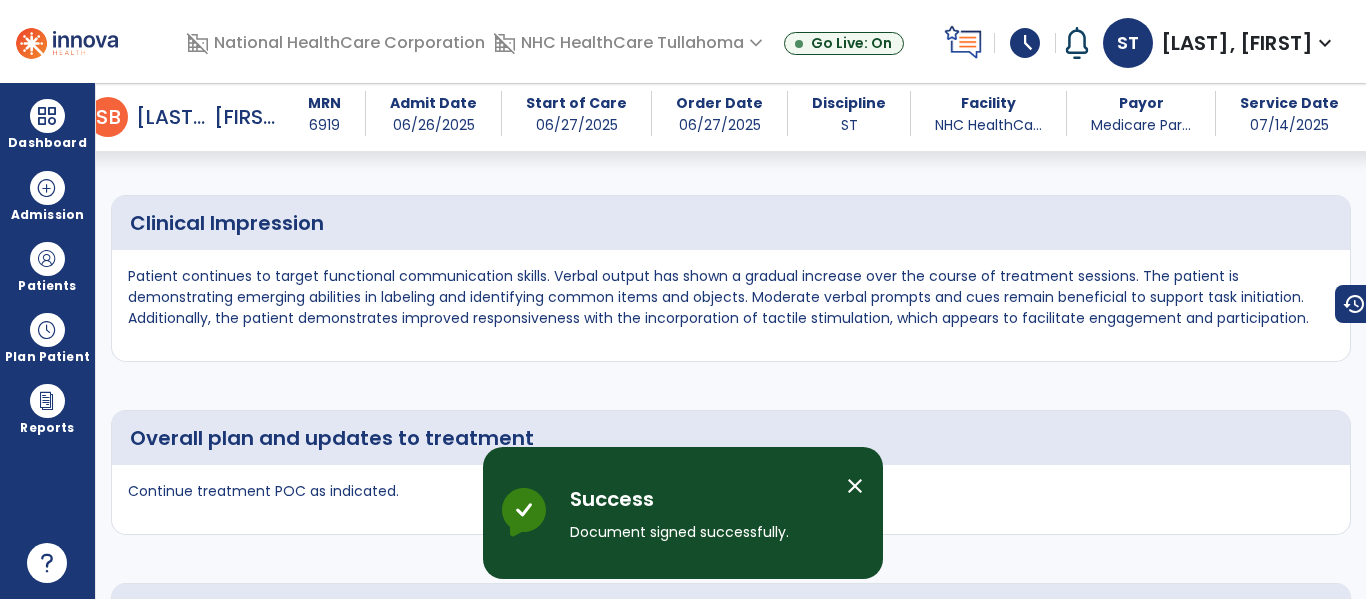 scroll, scrollTop: 3535, scrollLeft: 0, axis: vertical 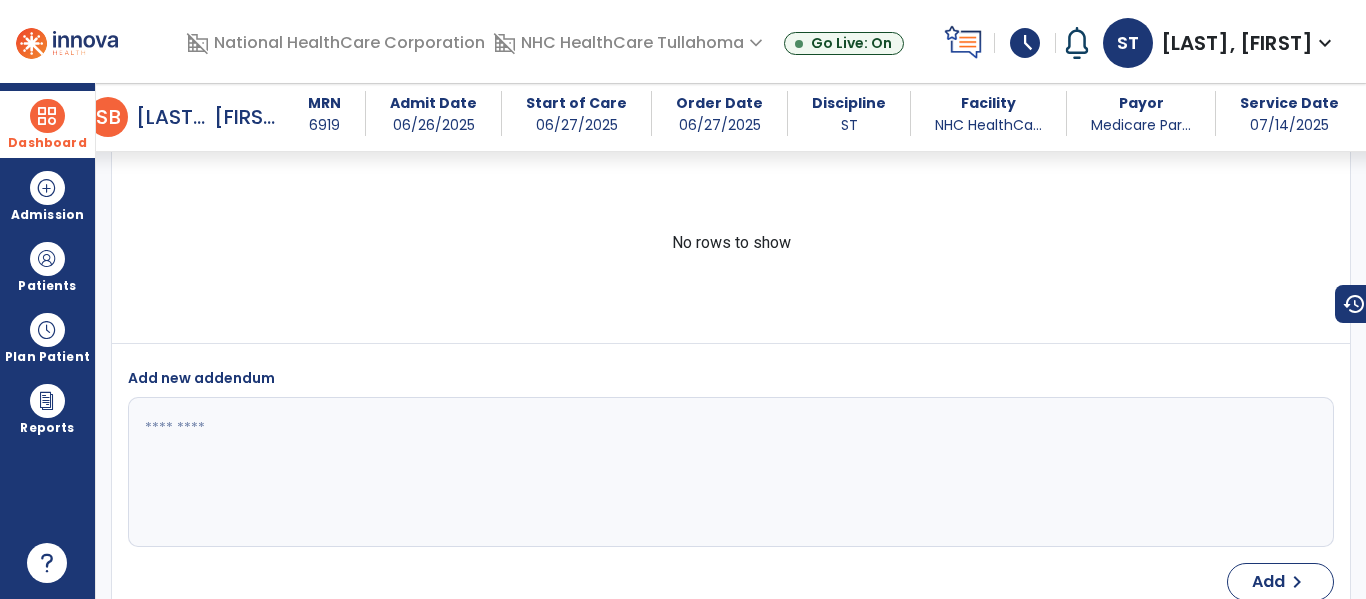click at bounding box center (47, 116) 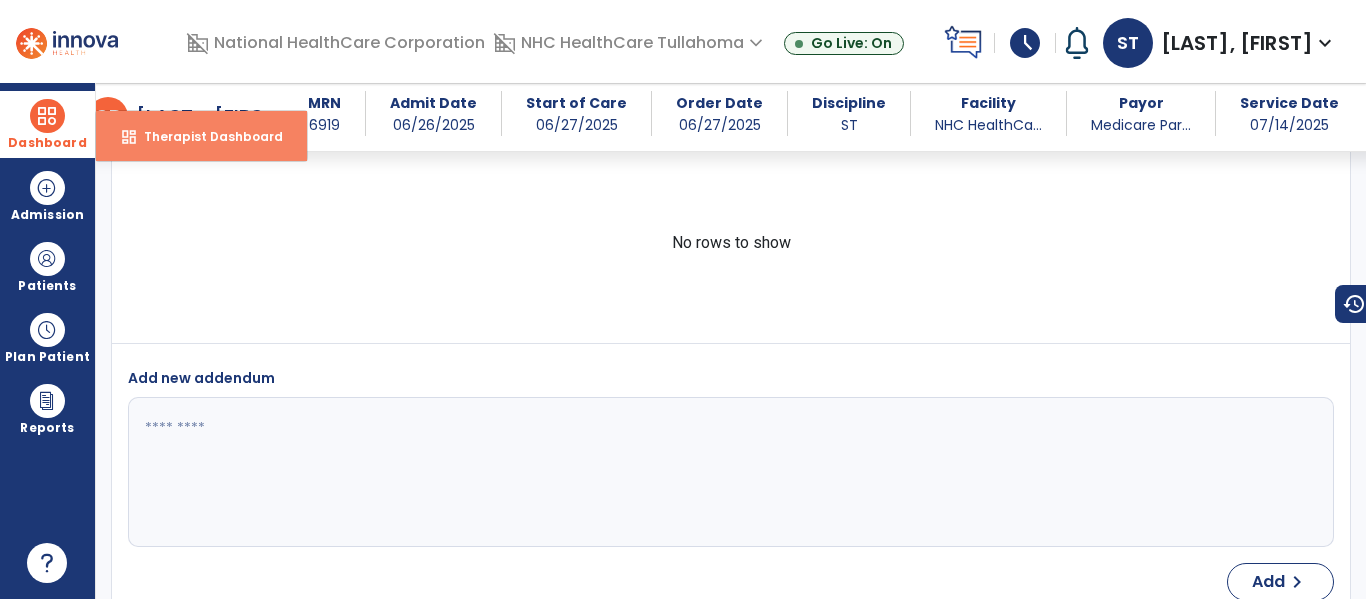 click on "Therapist Dashboard" at bounding box center (205, 136) 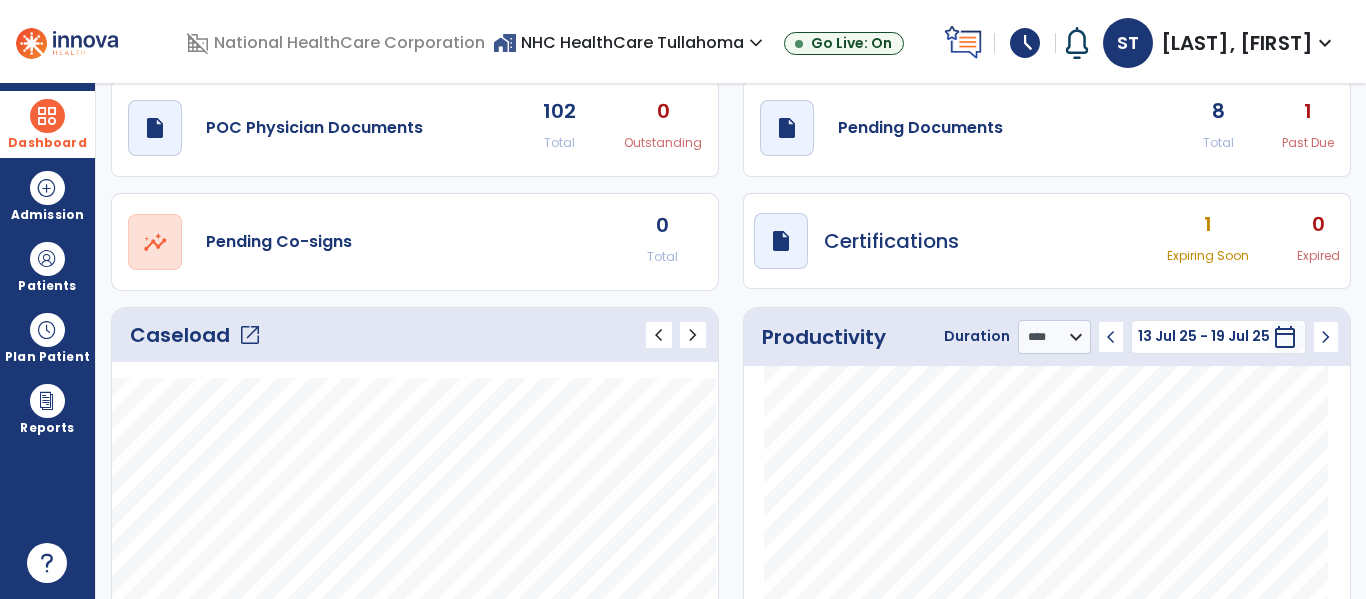 scroll, scrollTop: 61, scrollLeft: 0, axis: vertical 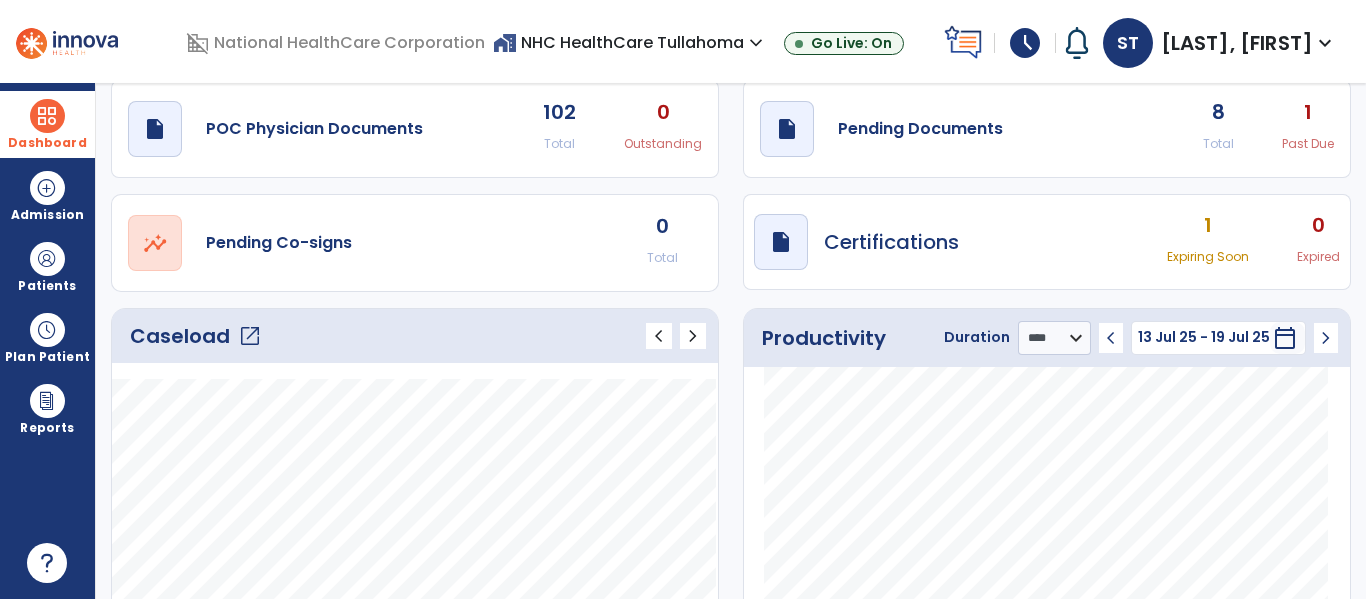 click on "open_in_new" 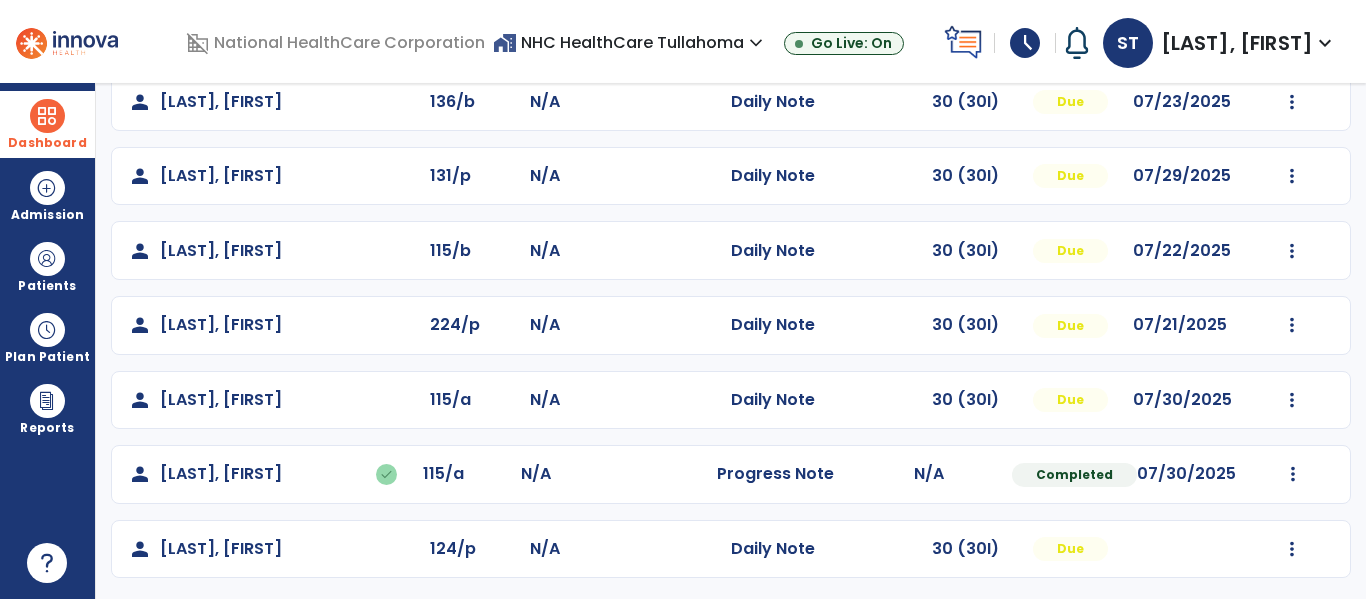 scroll, scrollTop: 264, scrollLeft: 0, axis: vertical 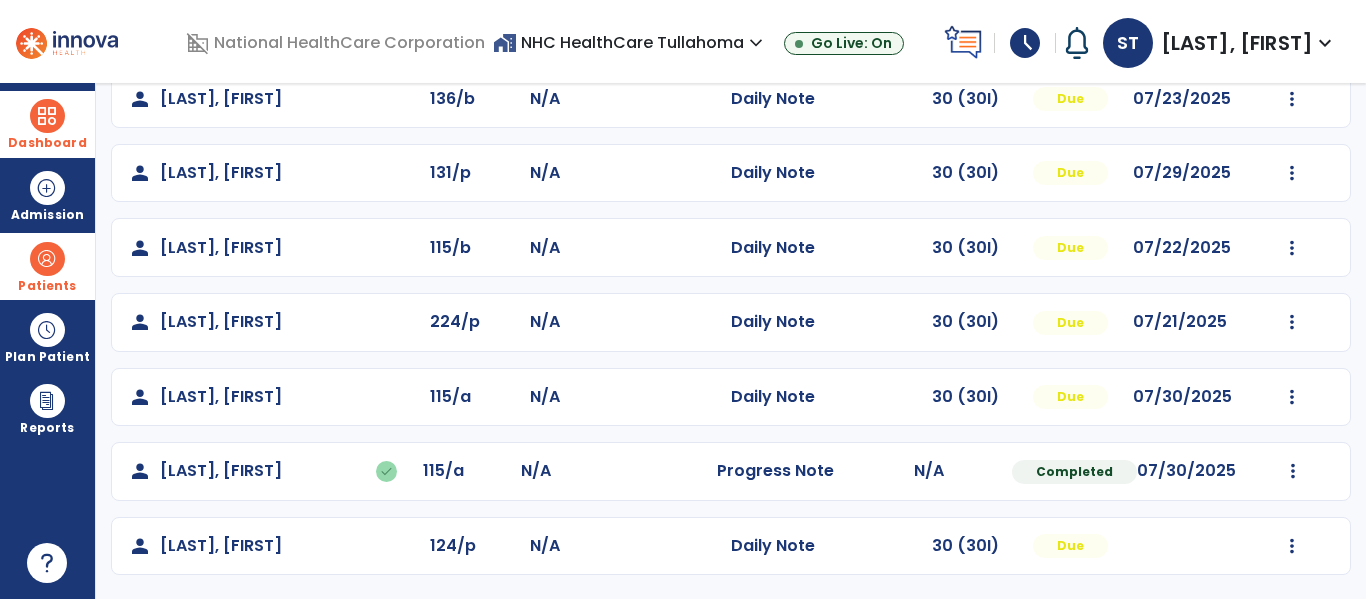 click on "Patients" at bounding box center (47, 266) 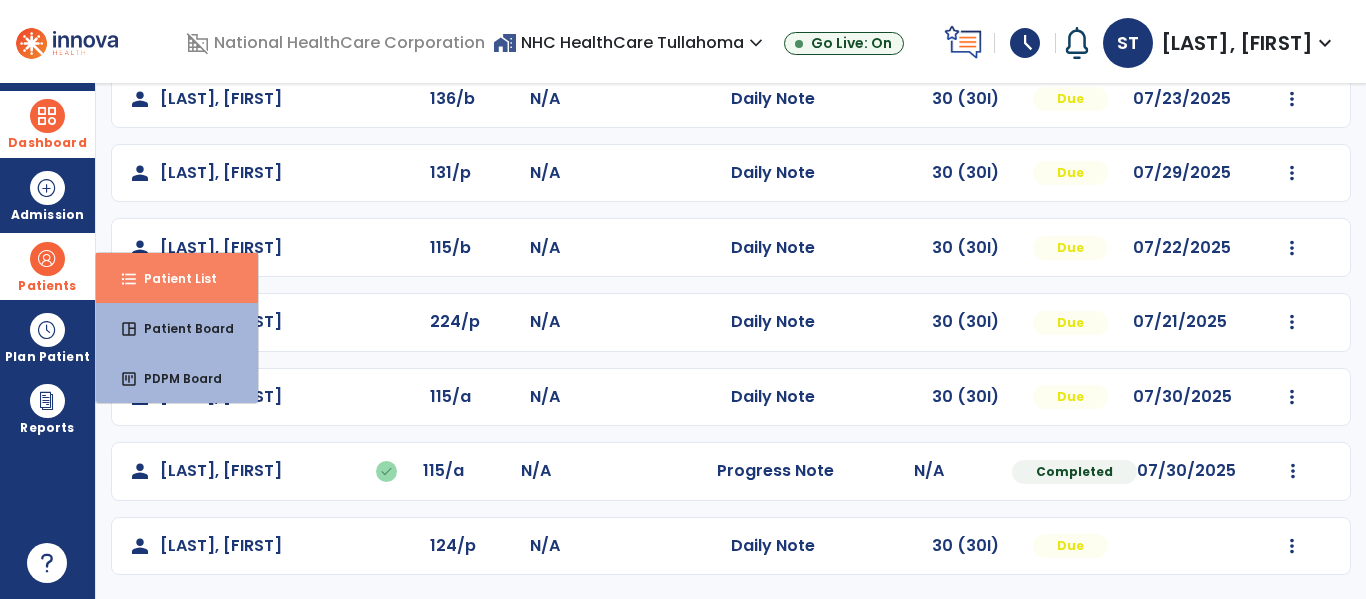 click on "format_list_bulleted  Patient List" at bounding box center (177, 278) 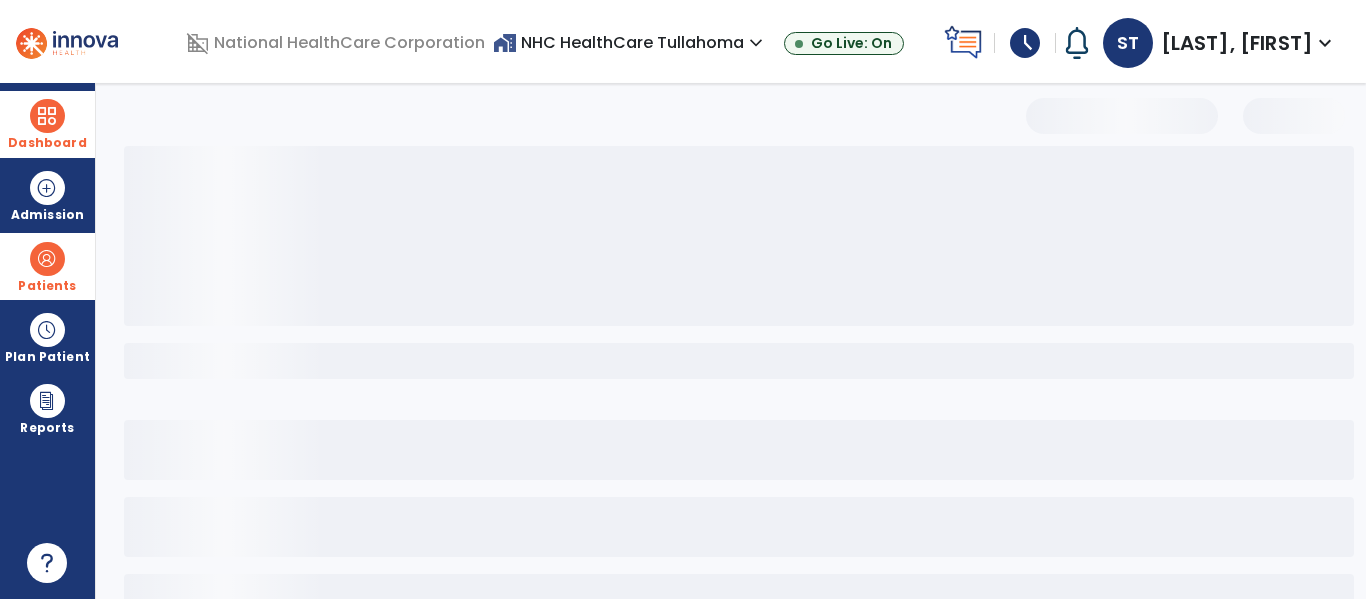 scroll, scrollTop: 144, scrollLeft: 0, axis: vertical 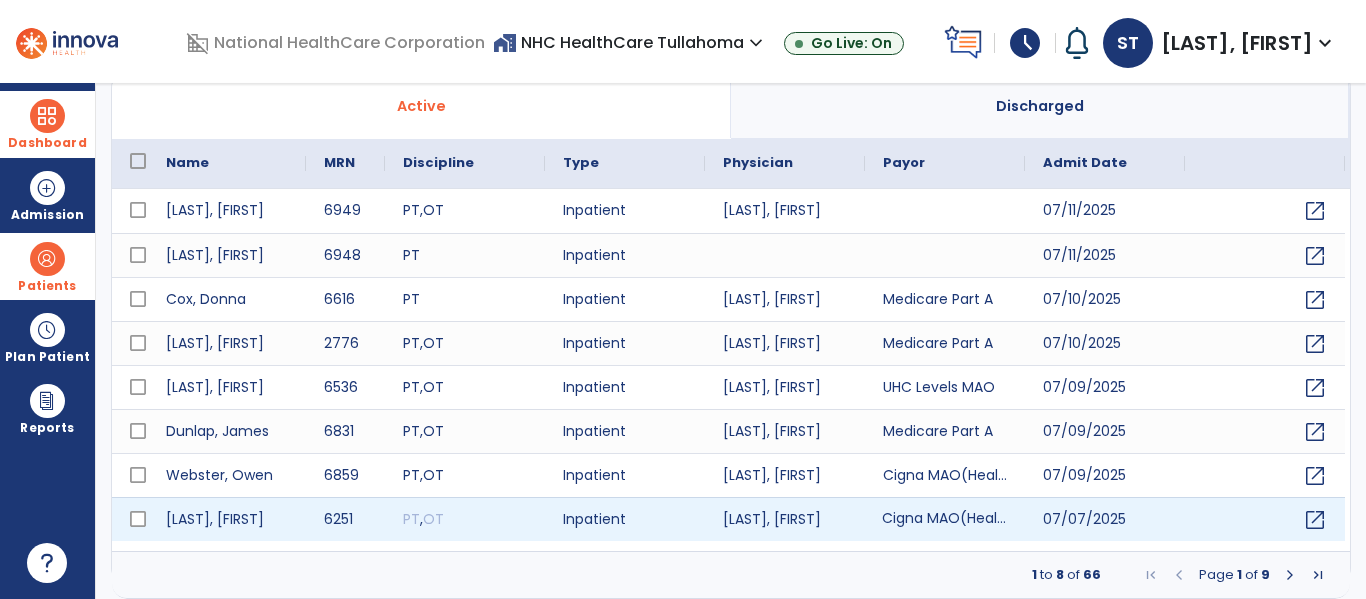 click on "Cigna MAO(HealthSpring)" at bounding box center (945, 519) 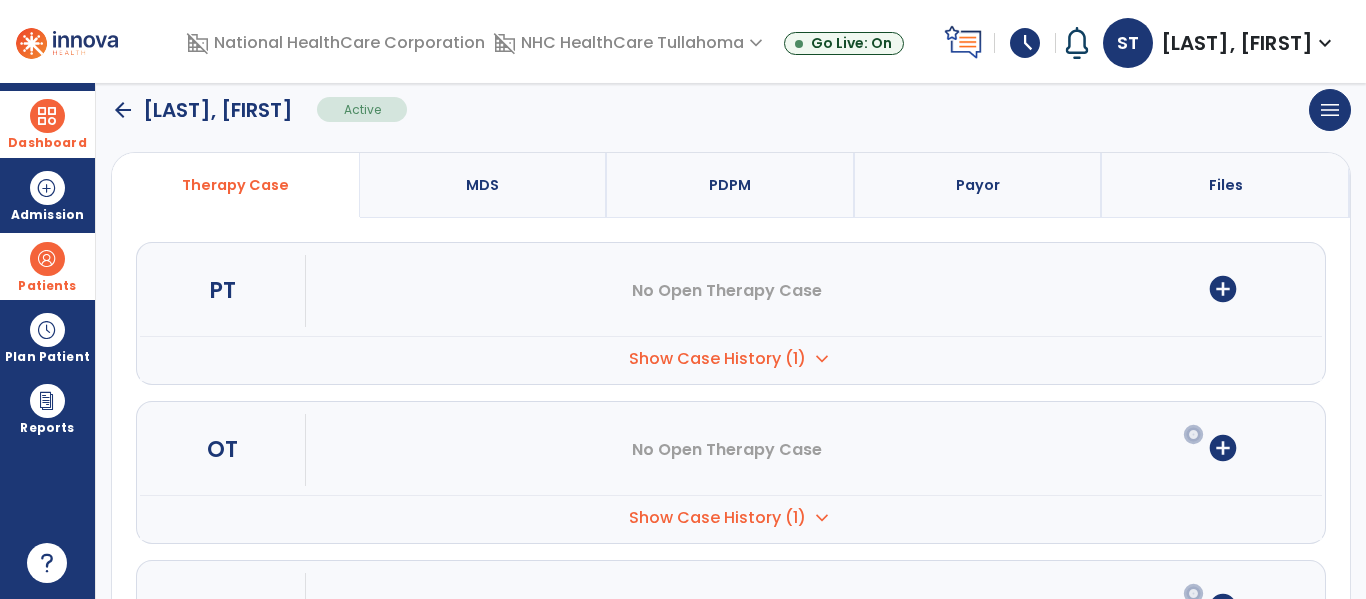 scroll, scrollTop: 0, scrollLeft: 0, axis: both 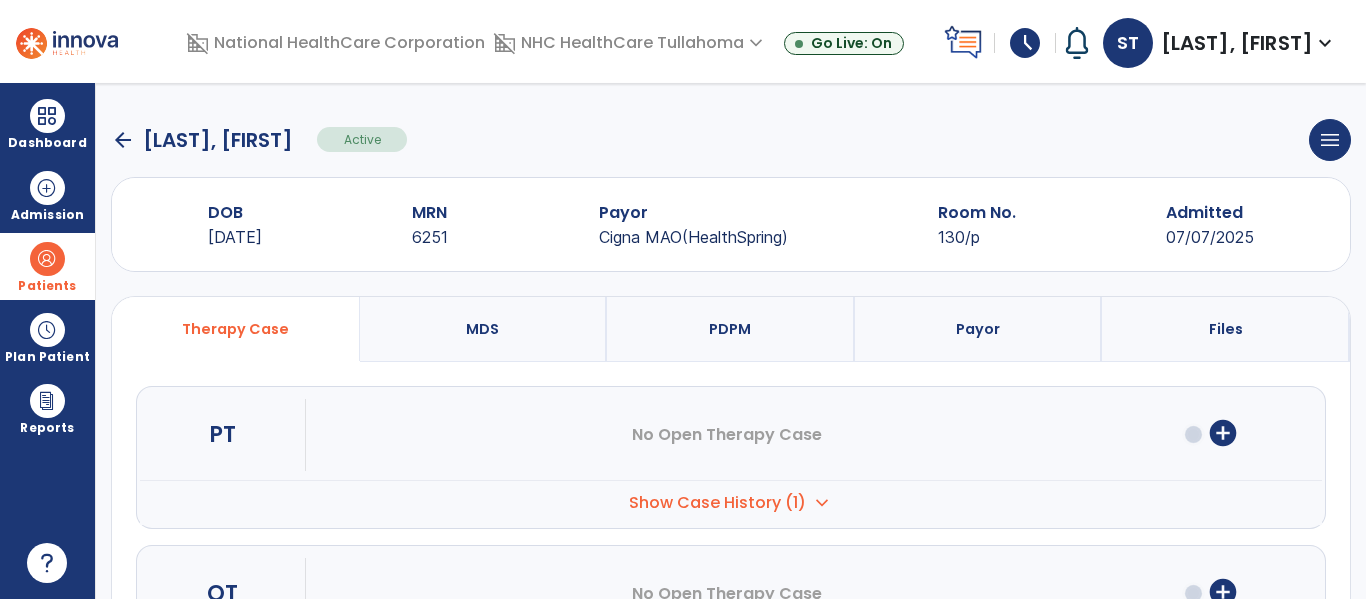 click on "arrow_back" 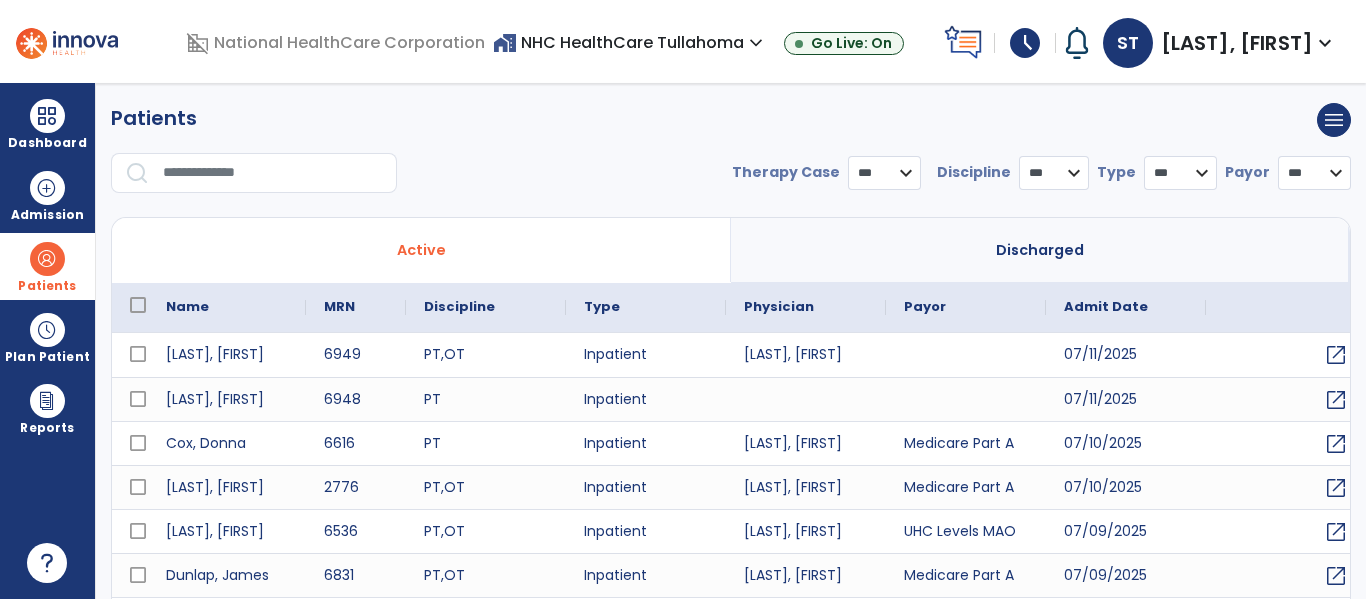 select on "***" 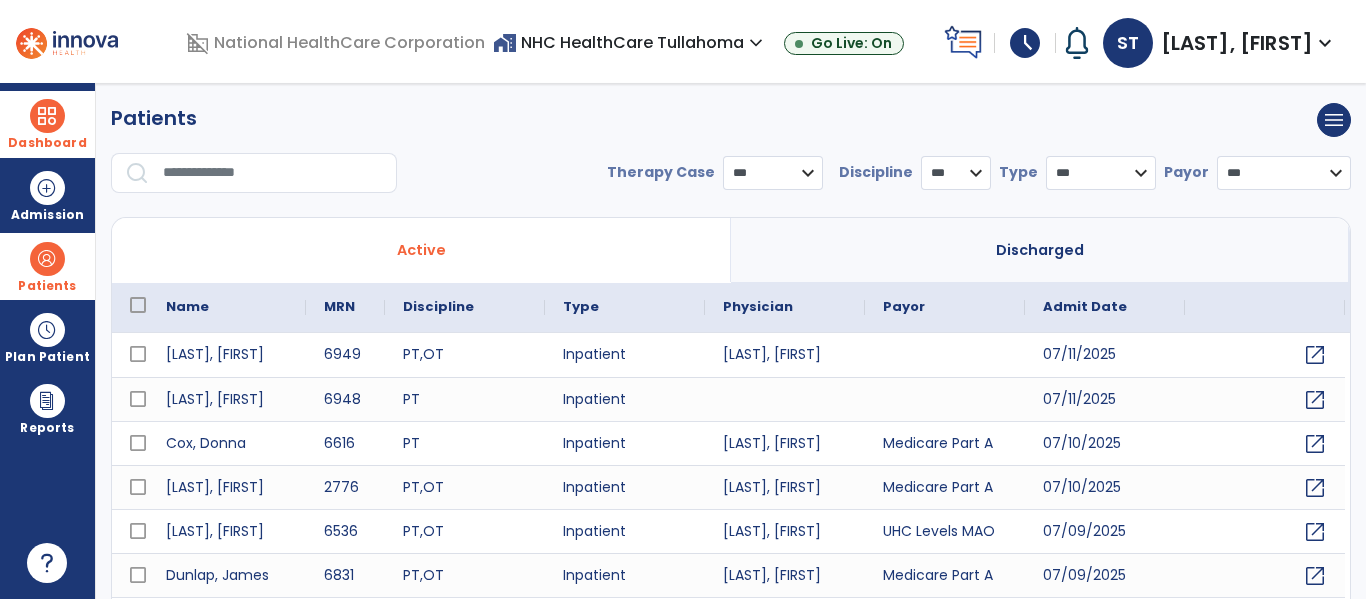 click at bounding box center [47, 116] 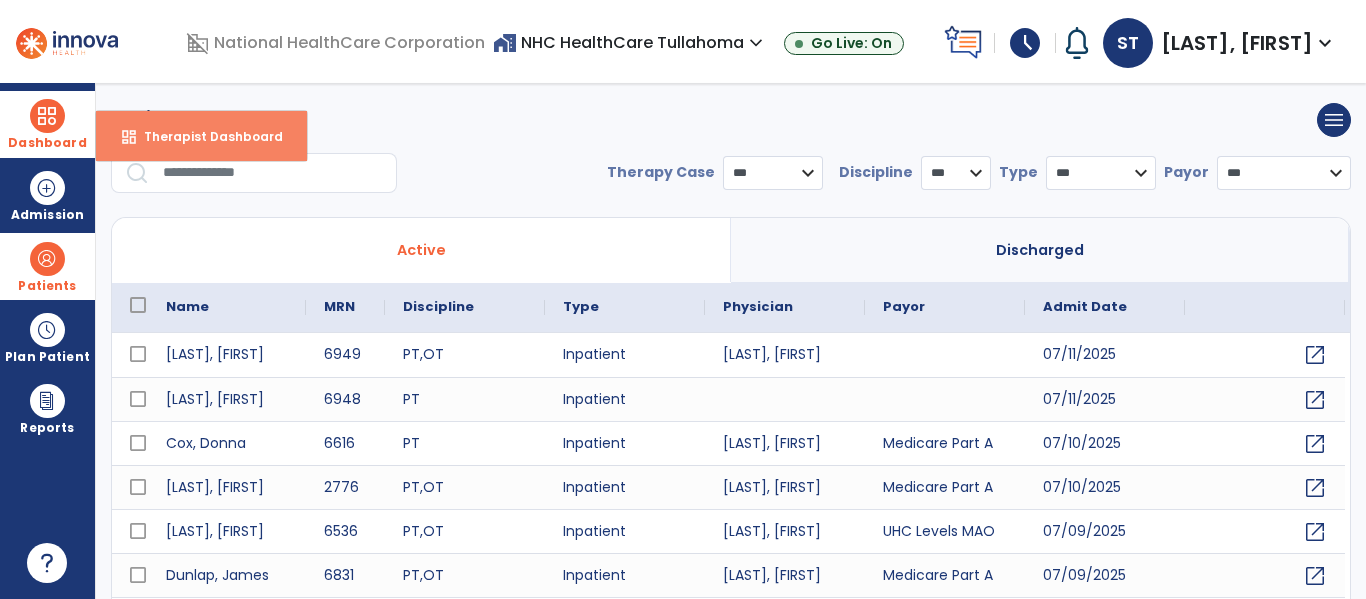 click on "dashboard  Therapist Dashboard" at bounding box center (201, 136) 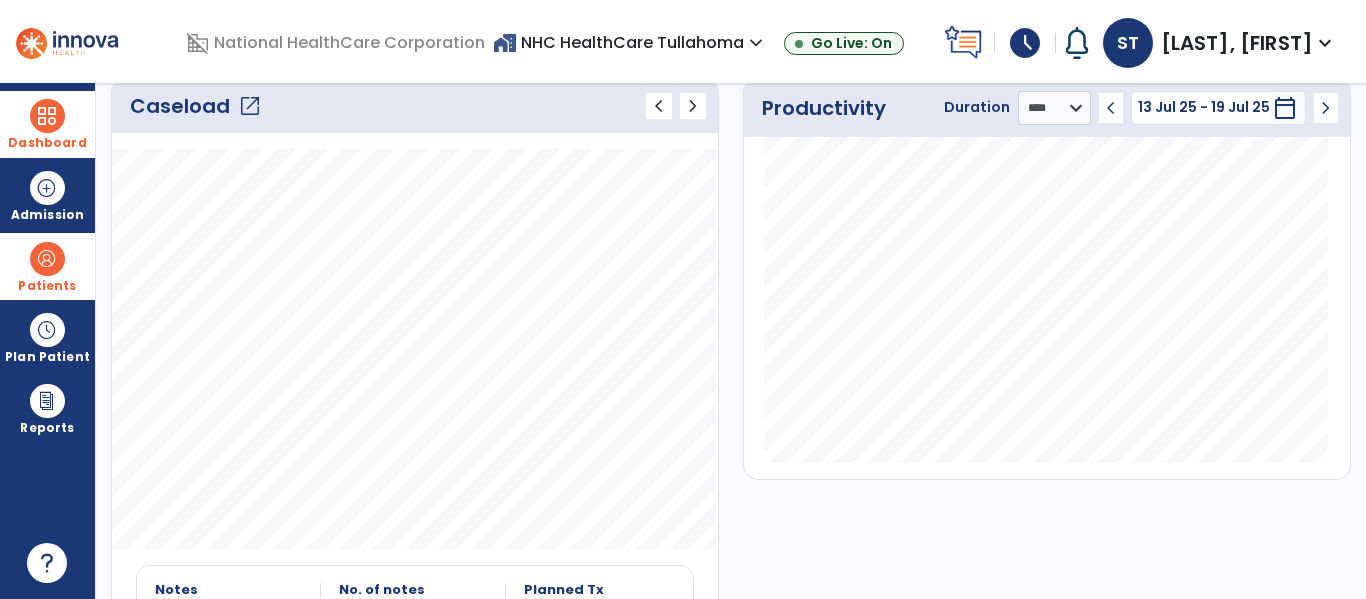 scroll, scrollTop: 290, scrollLeft: 0, axis: vertical 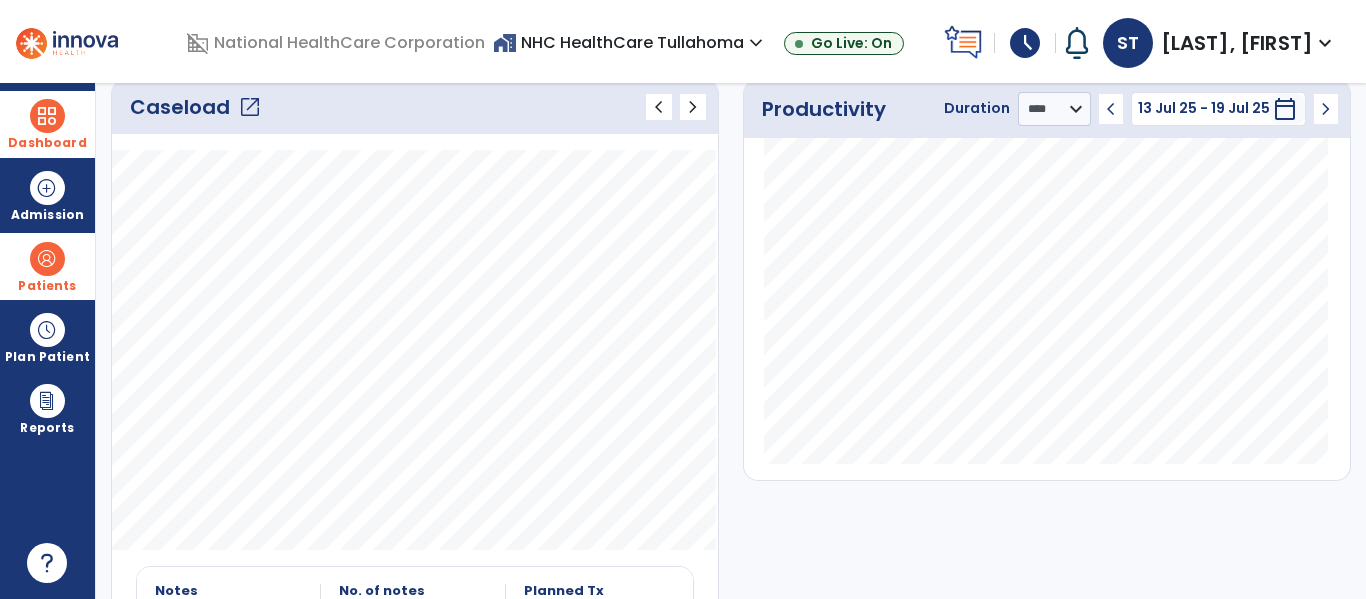 click at bounding box center (47, 259) 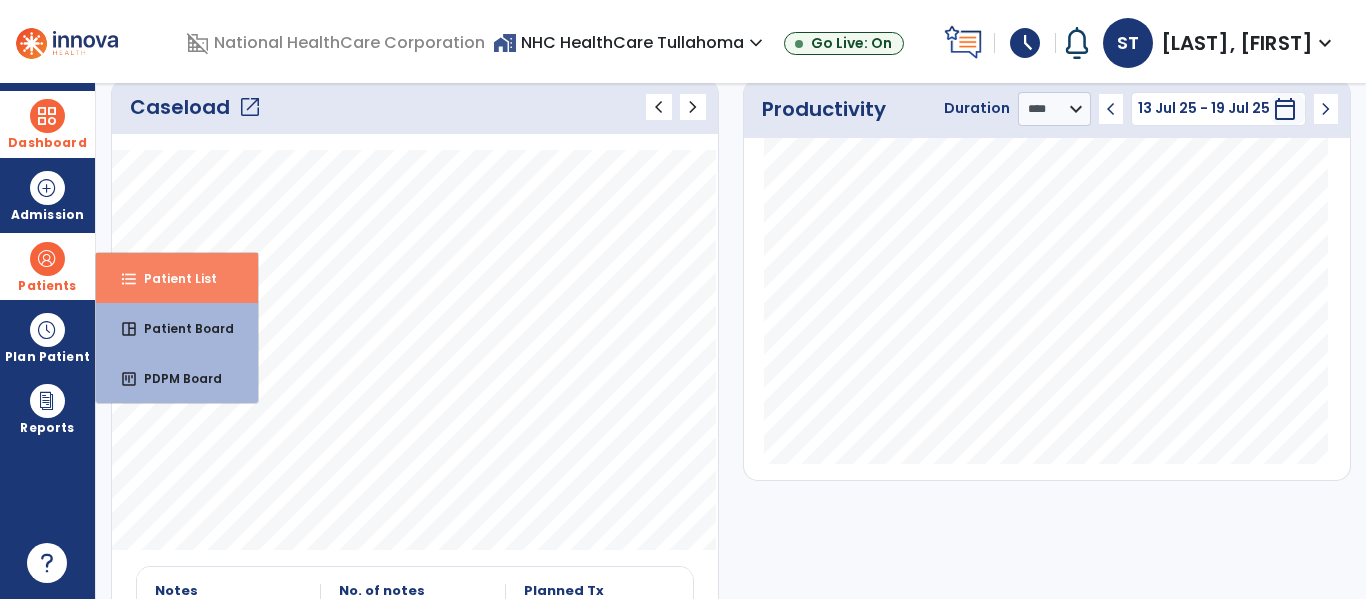 click on "Patient List" at bounding box center (172, 278) 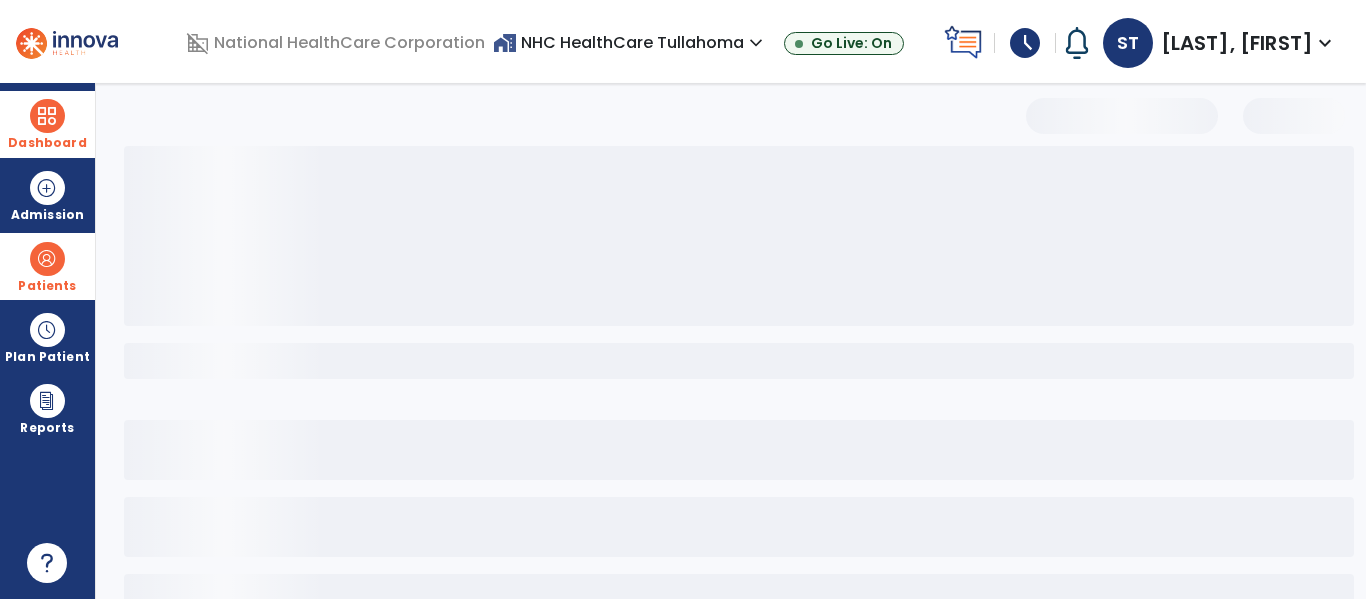 select on "***" 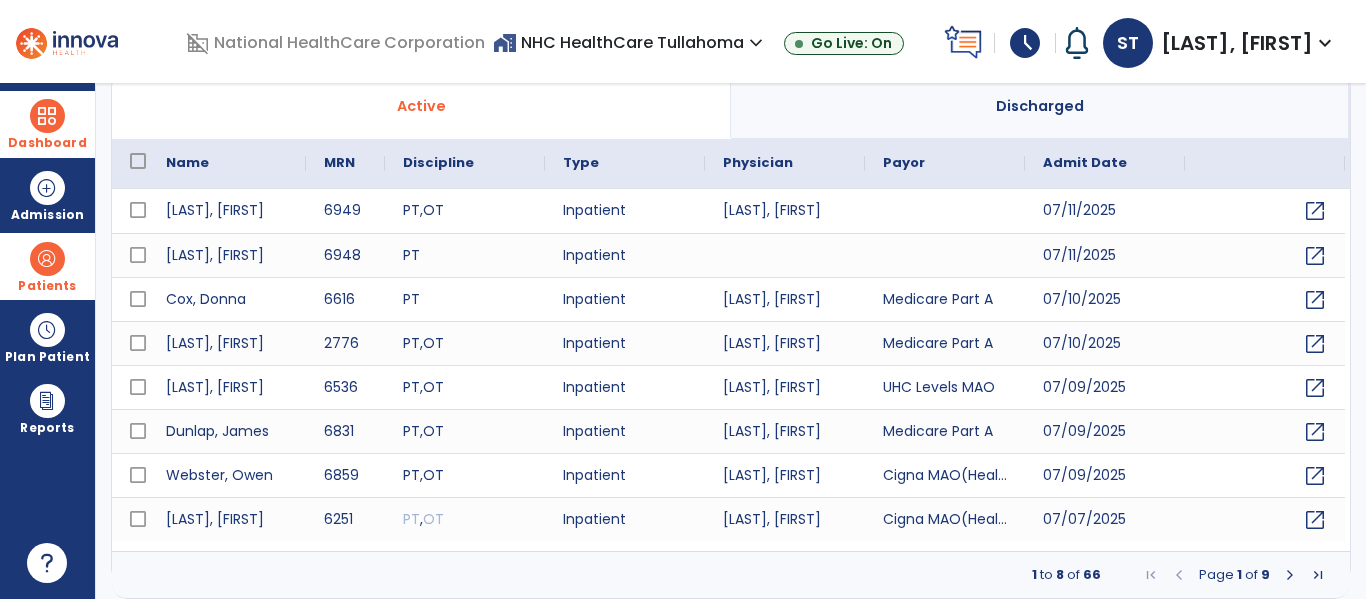 scroll, scrollTop: 0, scrollLeft: 0, axis: both 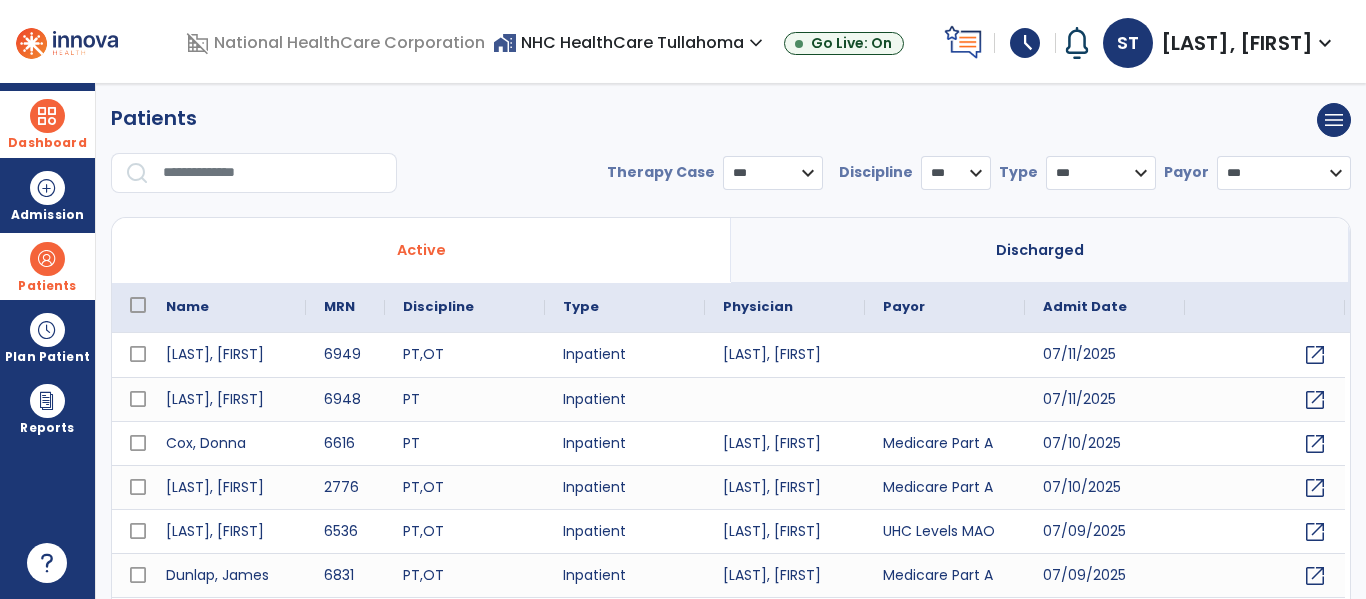 click at bounding box center [273, 173] 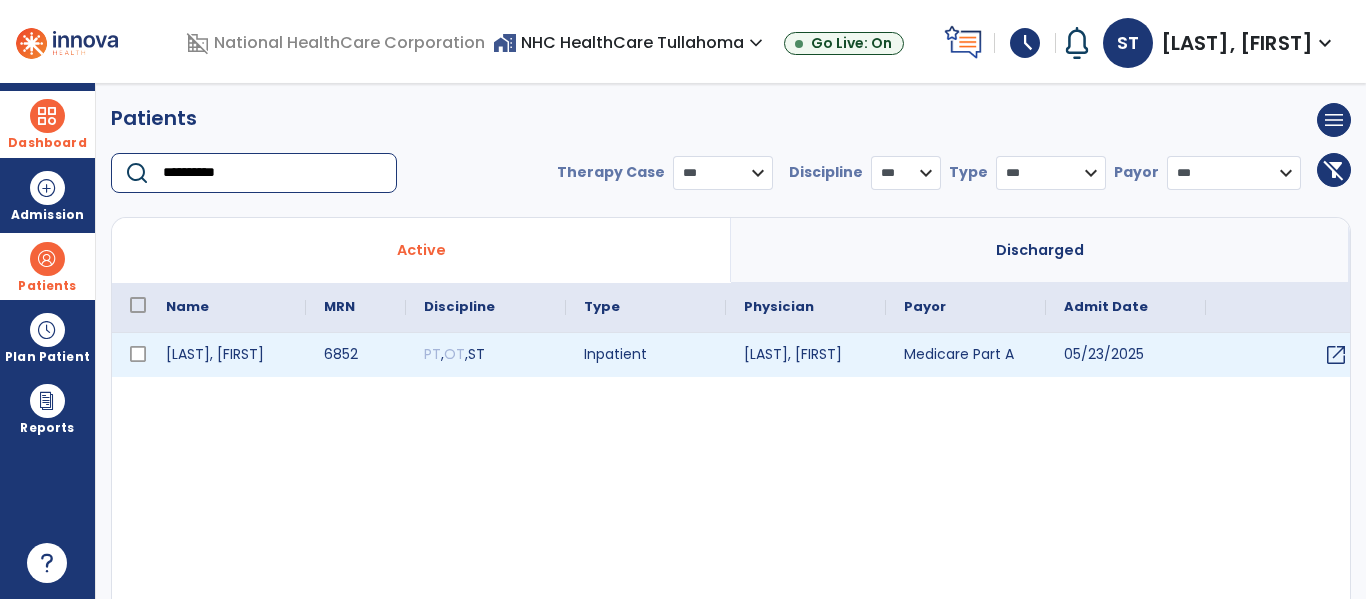 type on "**********" 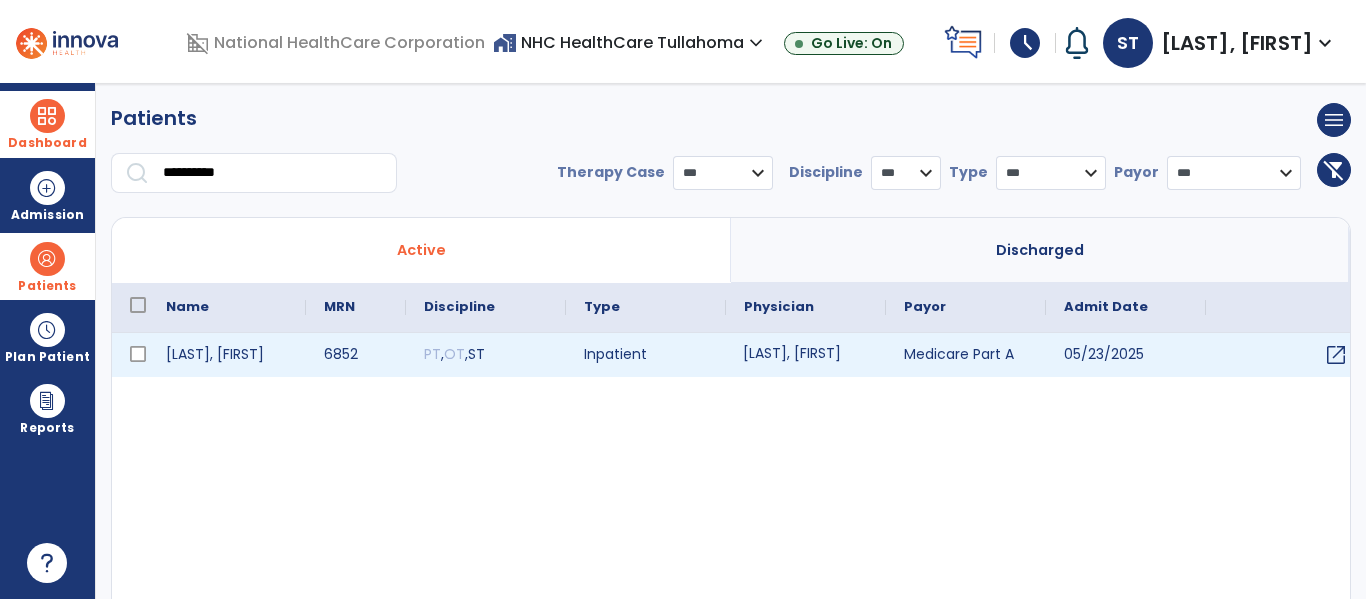 click on "[LAST], [FIRST]" at bounding box center (806, 355) 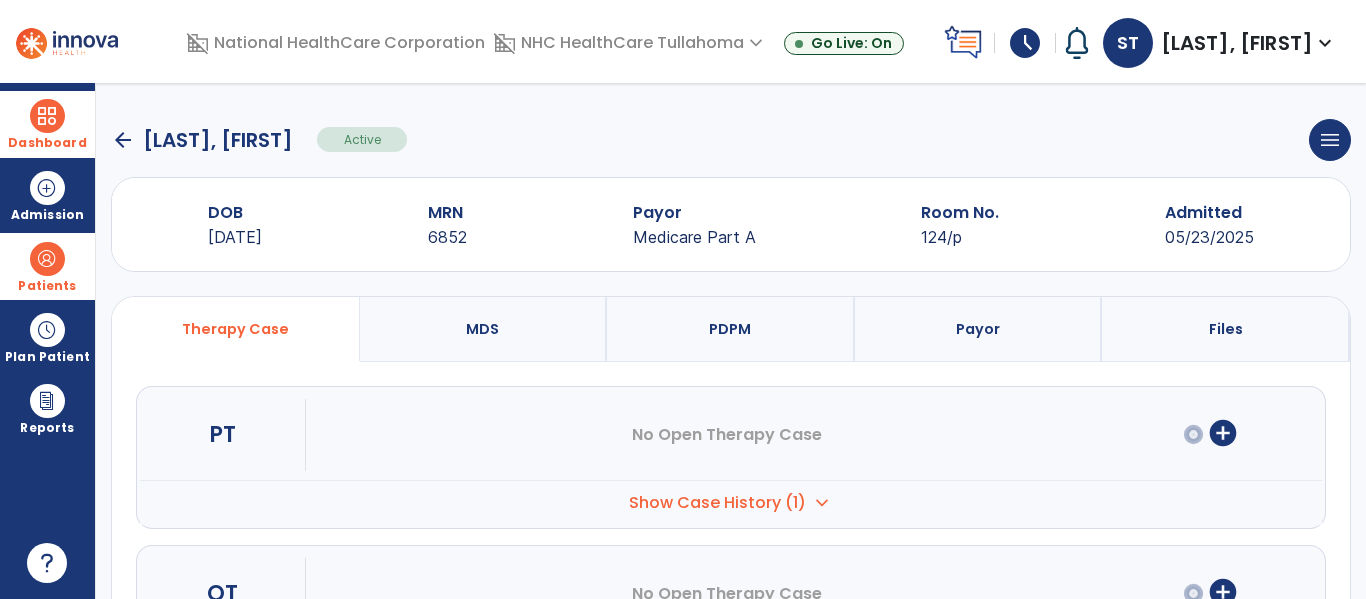 scroll, scrollTop: 252, scrollLeft: 0, axis: vertical 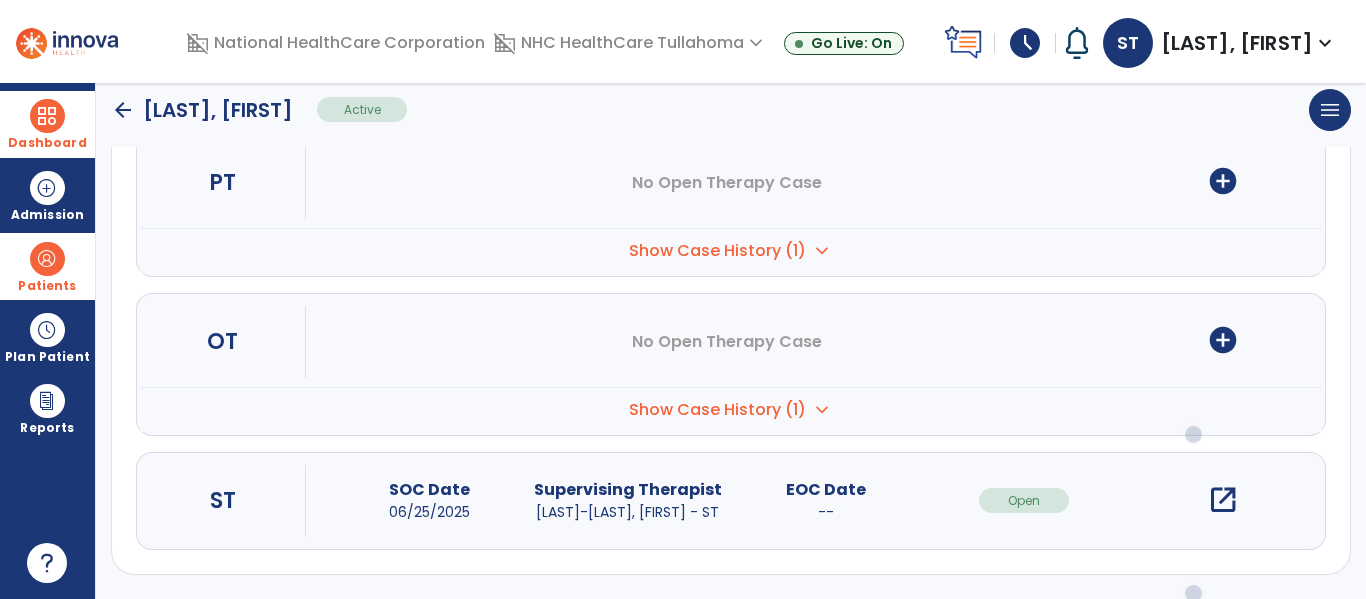 click on "open_in_new" at bounding box center (1223, 500) 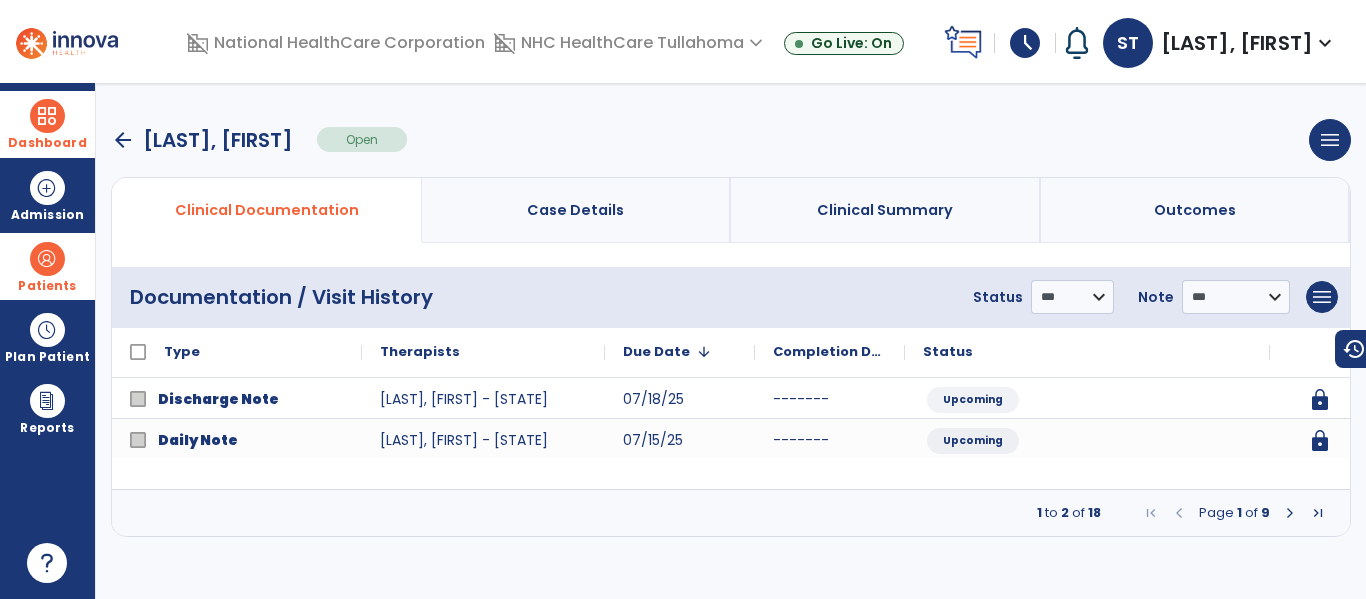 scroll, scrollTop: 0, scrollLeft: 0, axis: both 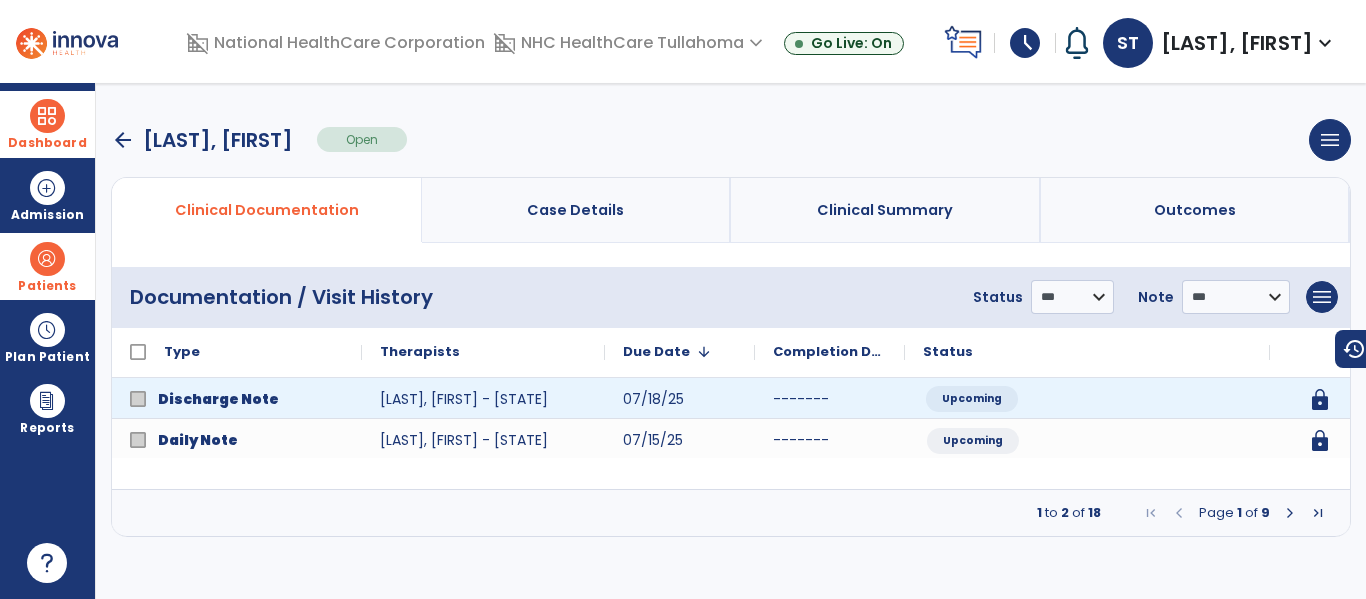 click on "Upcoming" 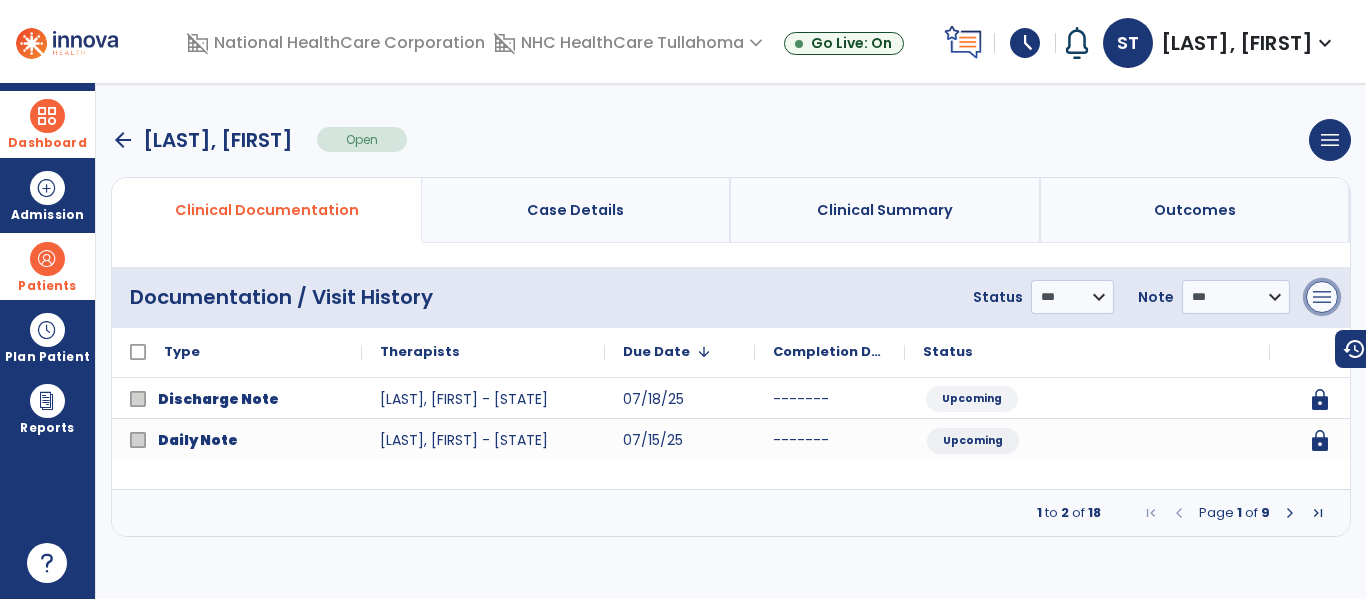 click on "menu" at bounding box center (1322, 297) 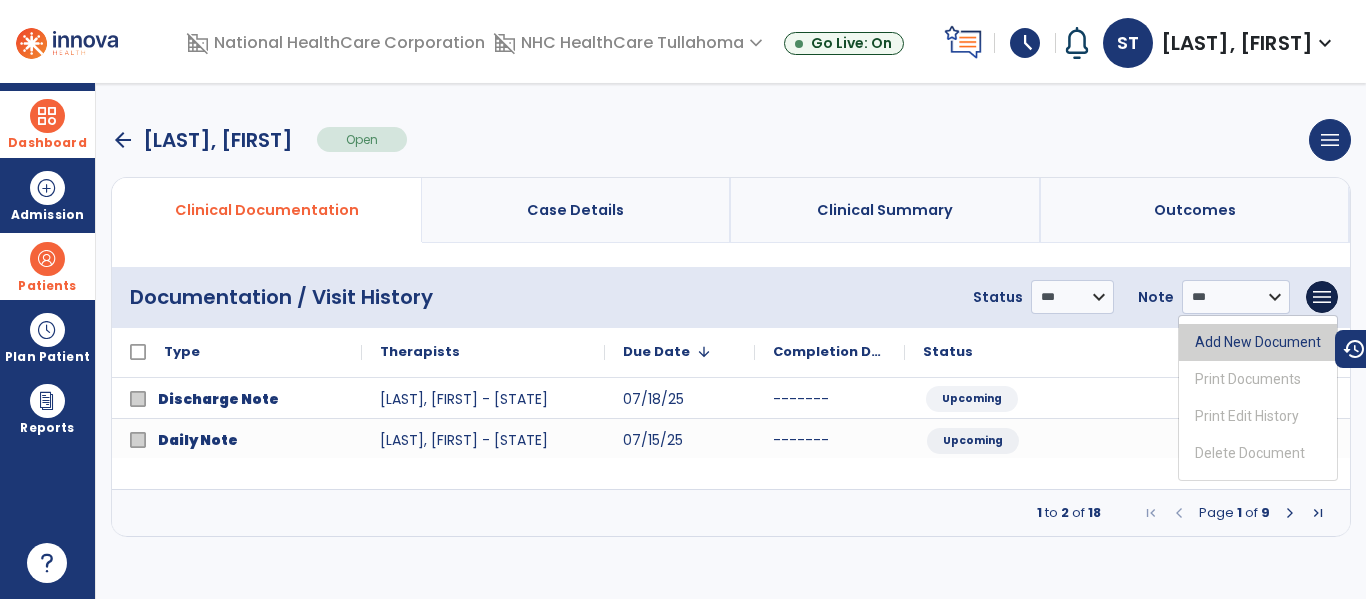 click on "Add New Document" at bounding box center [1258, 342] 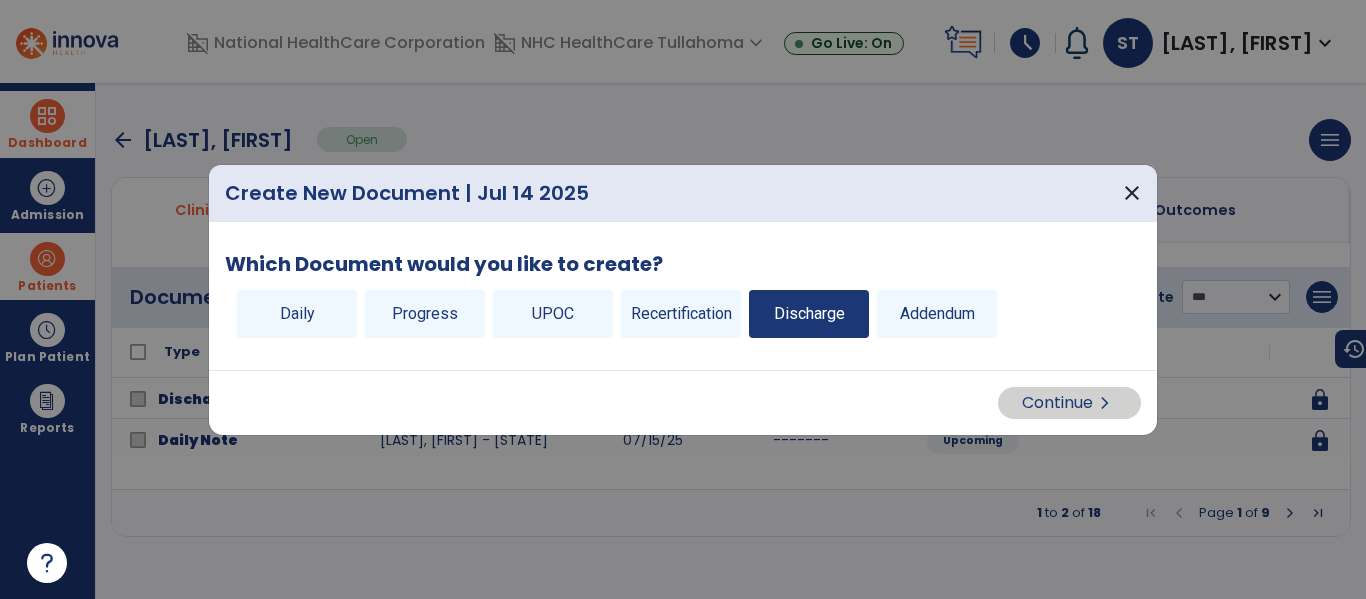 click on "Discharge" at bounding box center [809, 314] 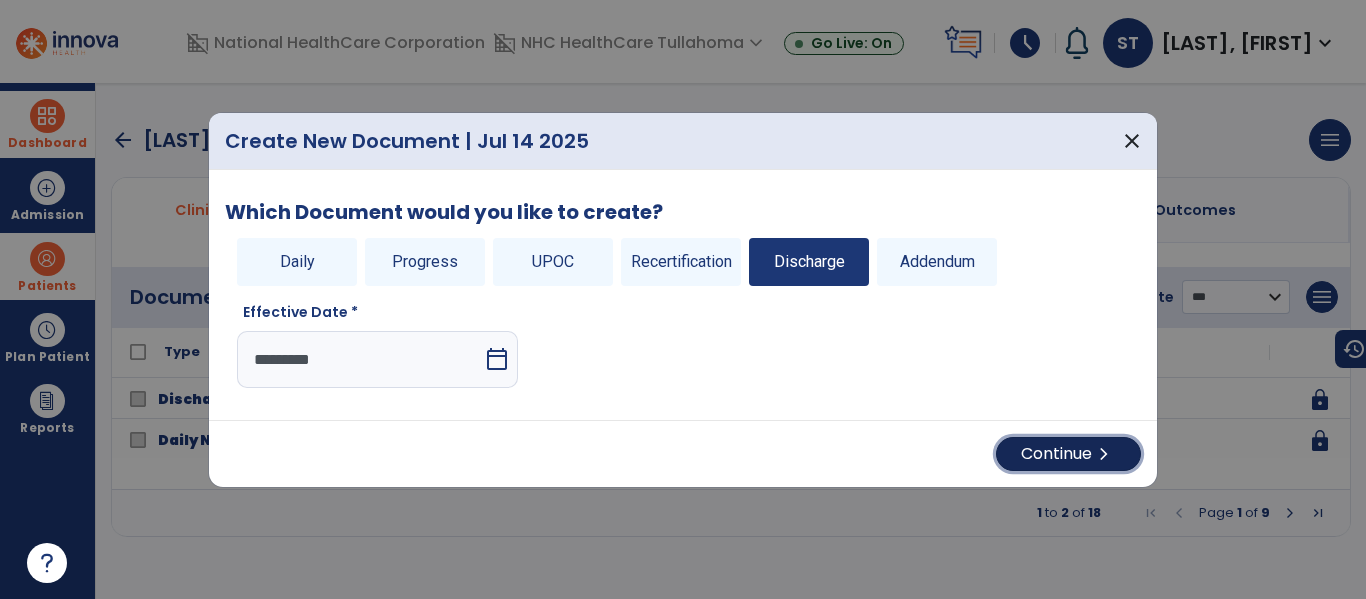 click on "Continue   chevron_right" at bounding box center [1068, 454] 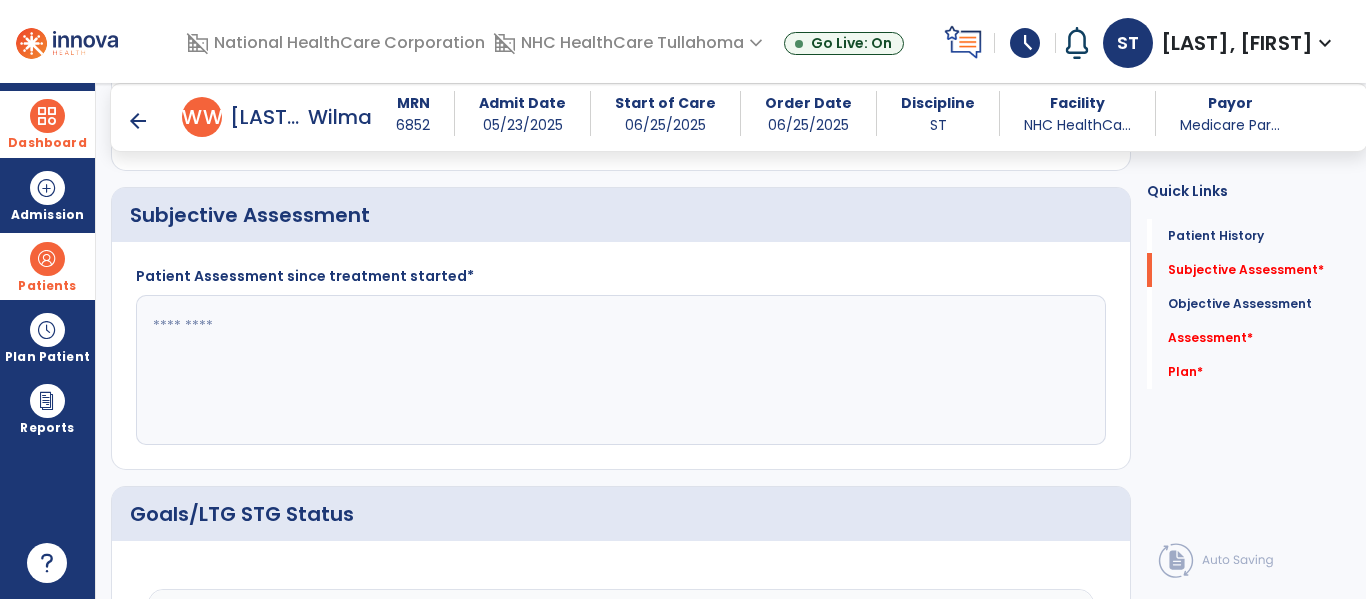 scroll, scrollTop: 542, scrollLeft: 0, axis: vertical 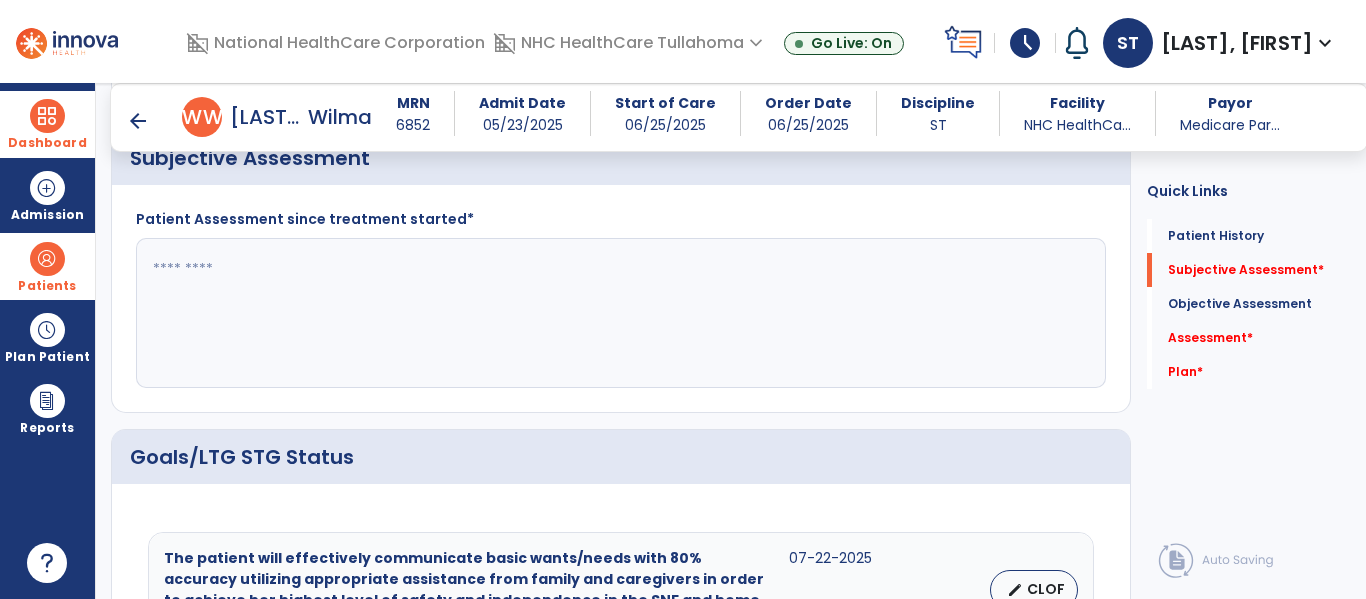 click 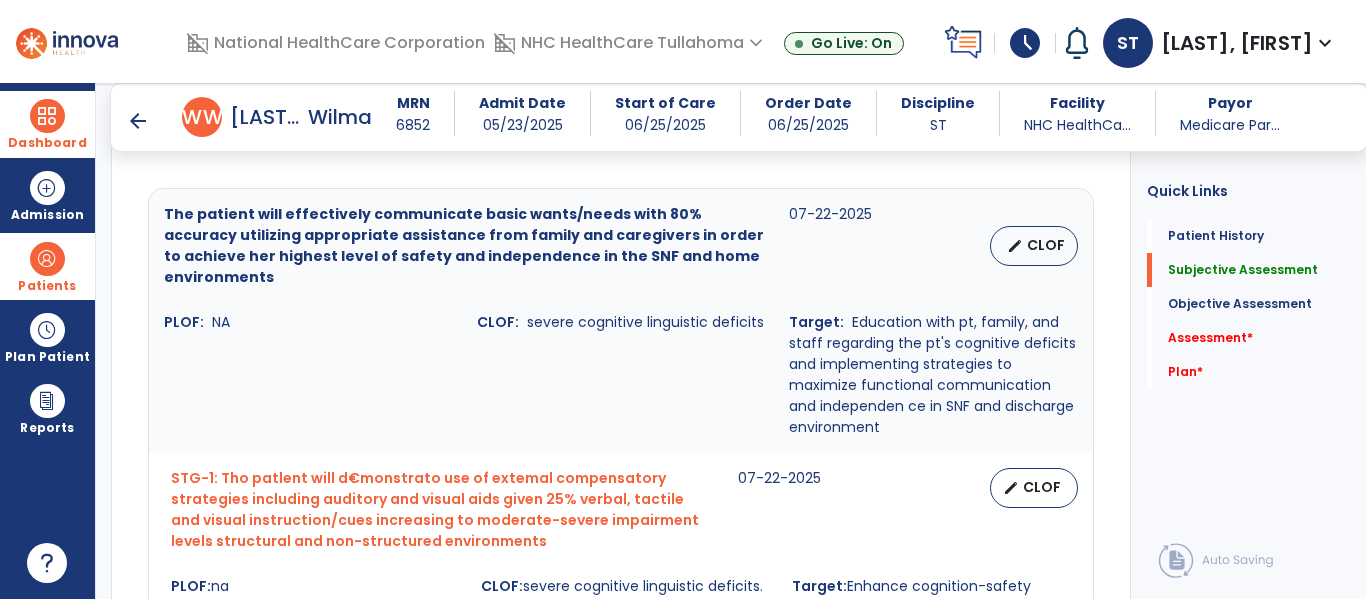 scroll, scrollTop: 873, scrollLeft: 0, axis: vertical 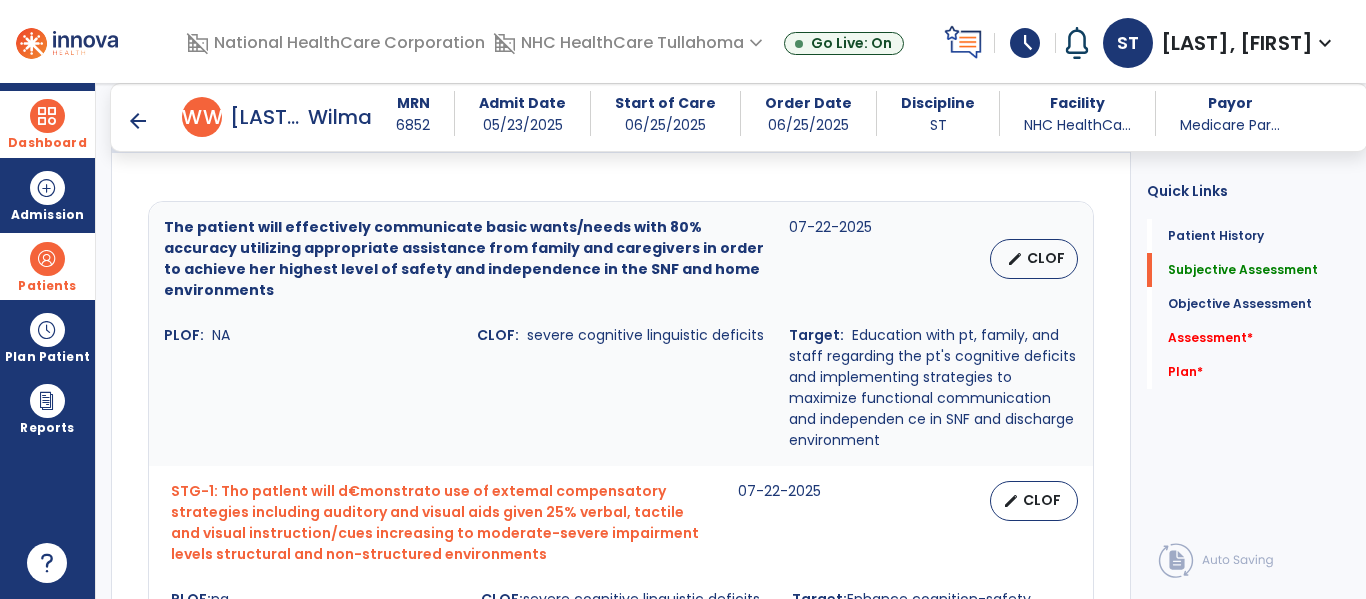 type on "**********" 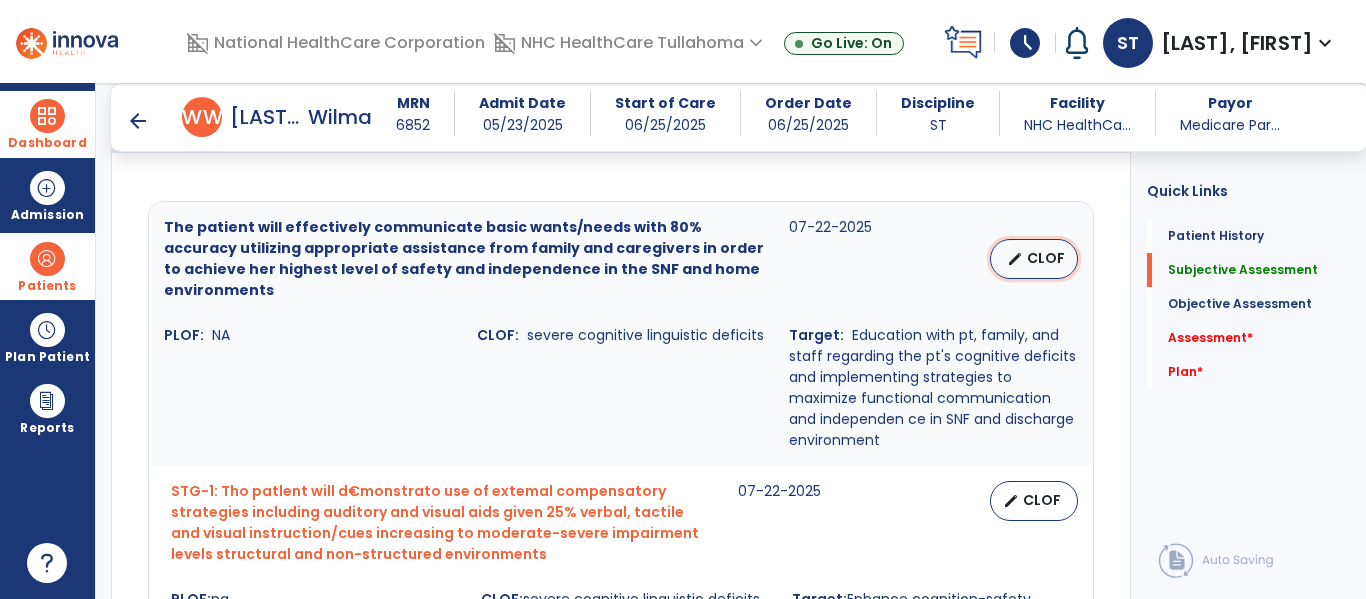 click on "edit   CLOF" at bounding box center [1034, 259] 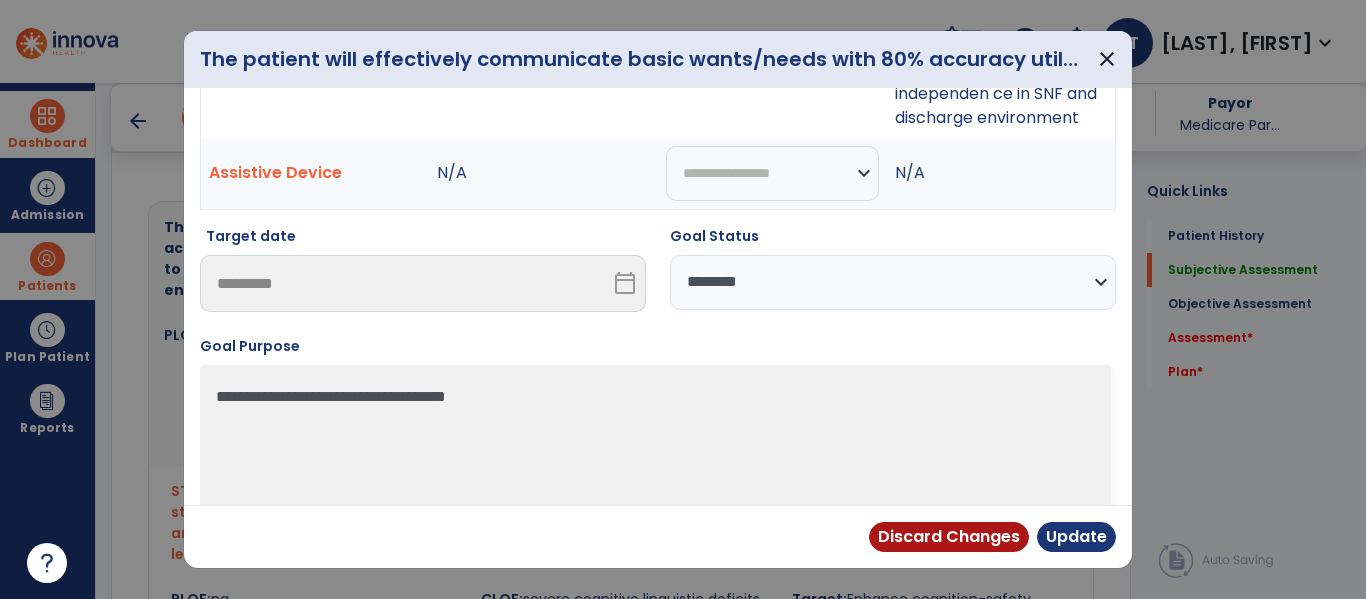 scroll, scrollTop: 221, scrollLeft: 0, axis: vertical 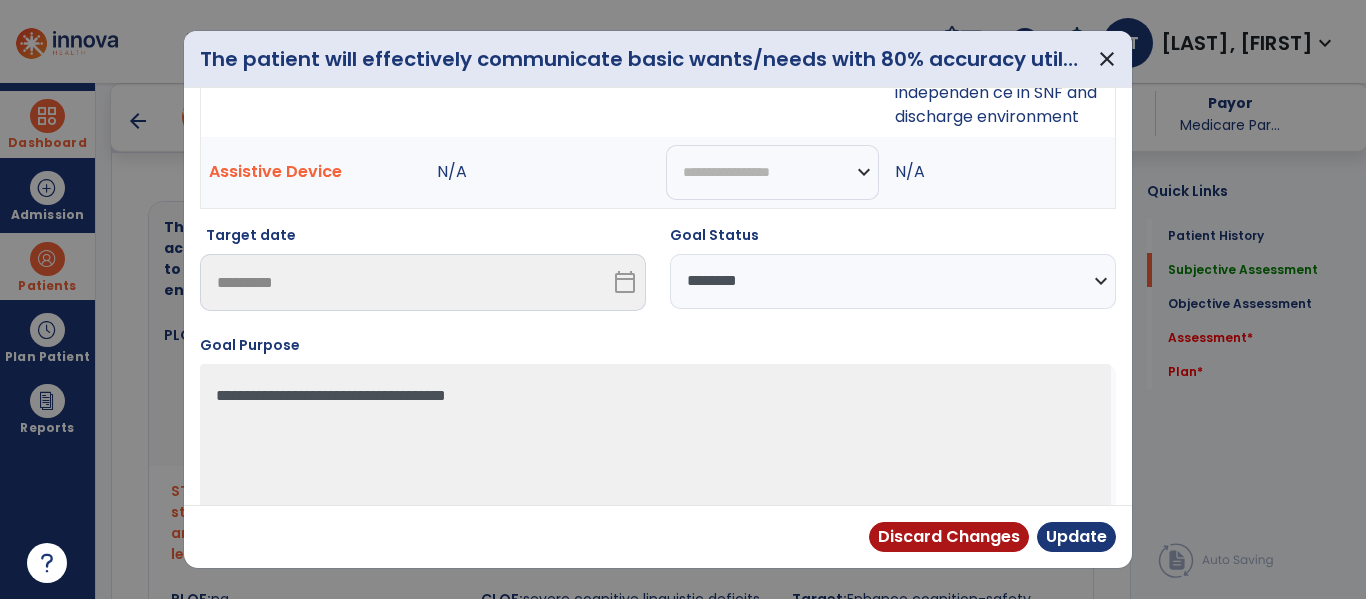 click on "**********" at bounding box center (893, 281) 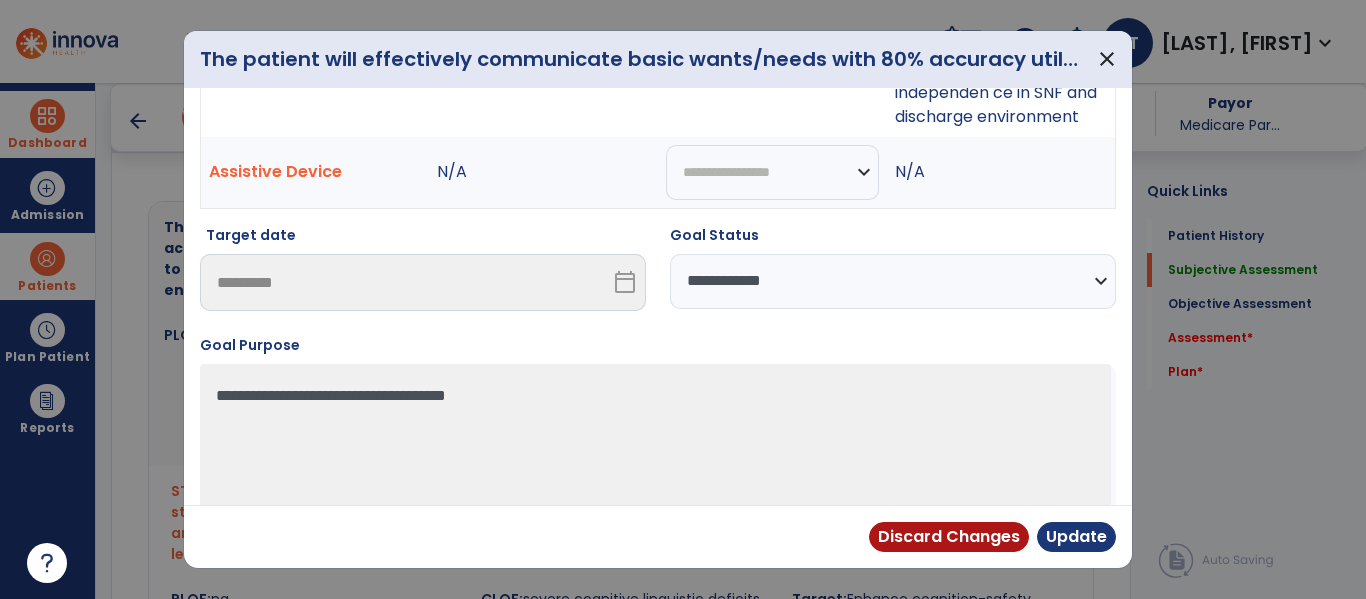 click on "**********" at bounding box center [893, 281] 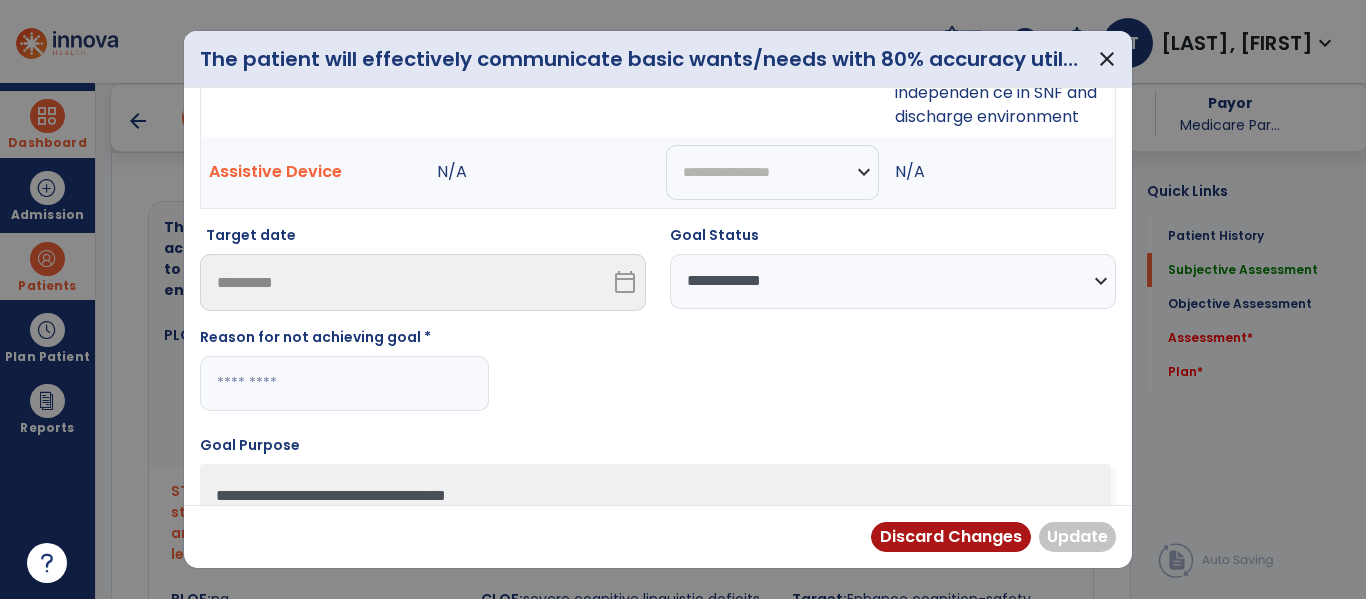 click at bounding box center [344, 383] 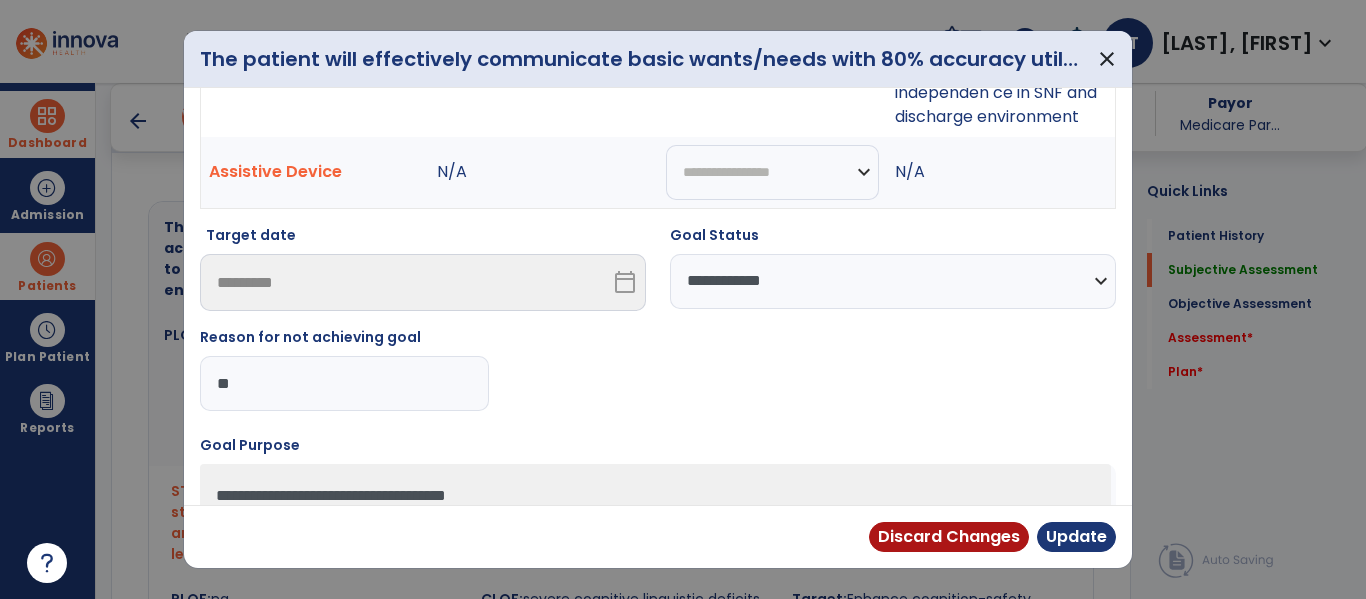 type on "*" 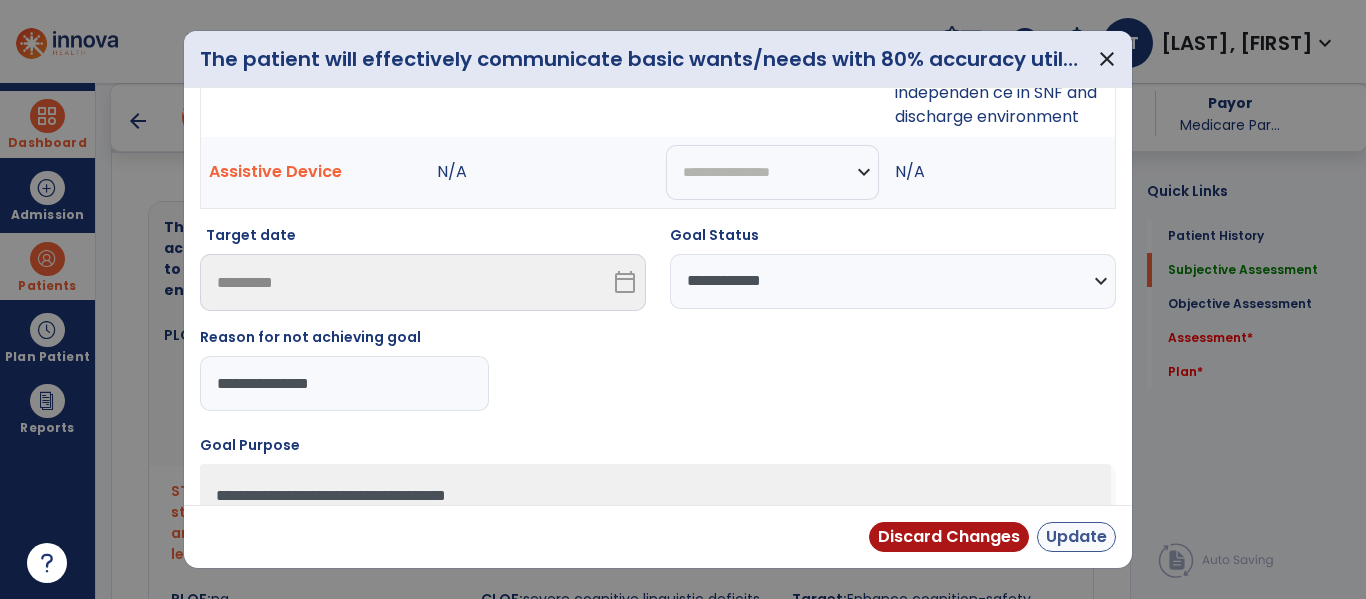 type on "**********" 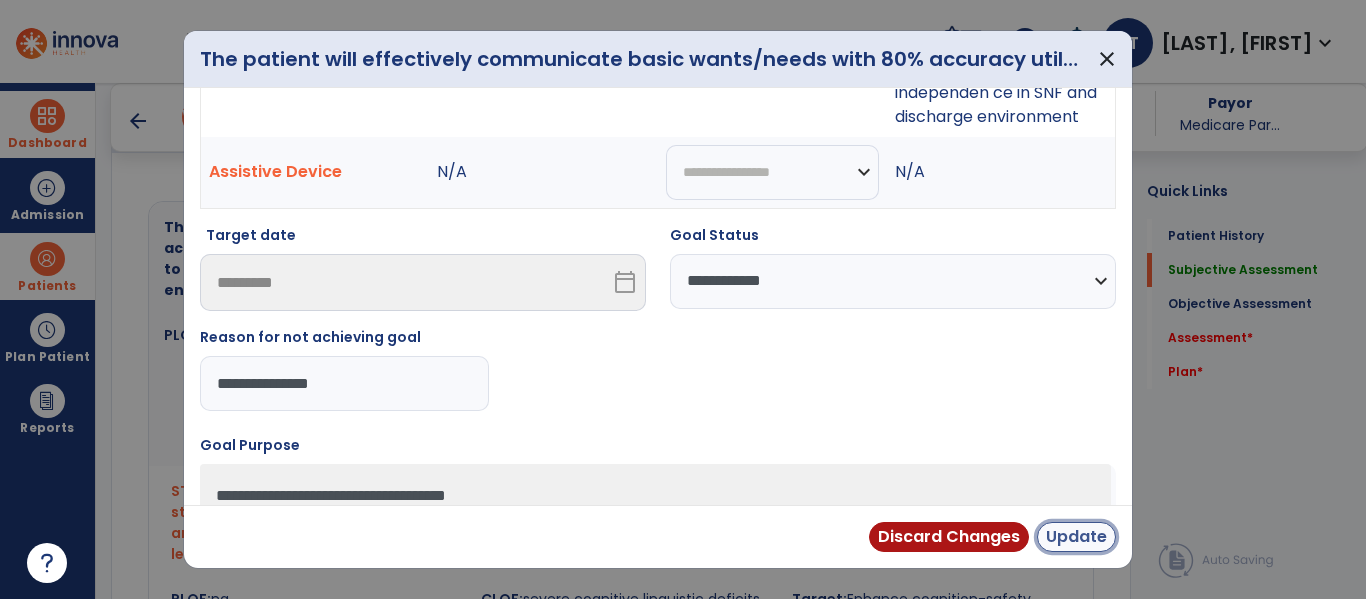 click on "Update" at bounding box center [1076, 537] 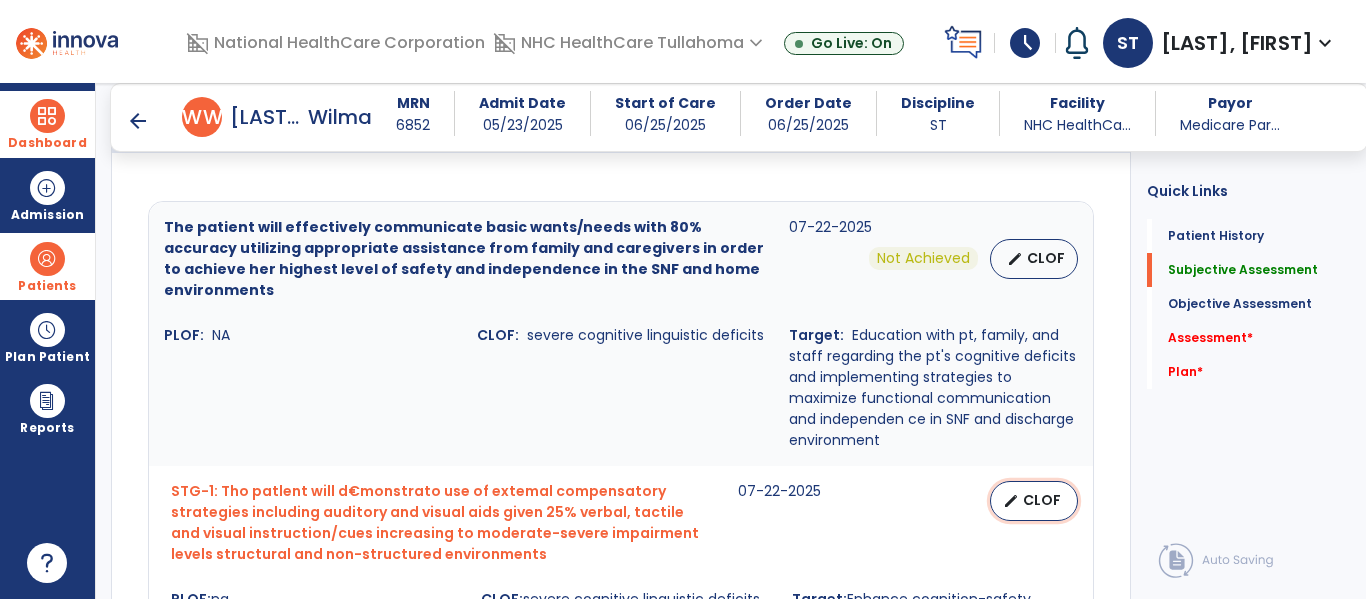 click on "edit" at bounding box center [1011, 501] 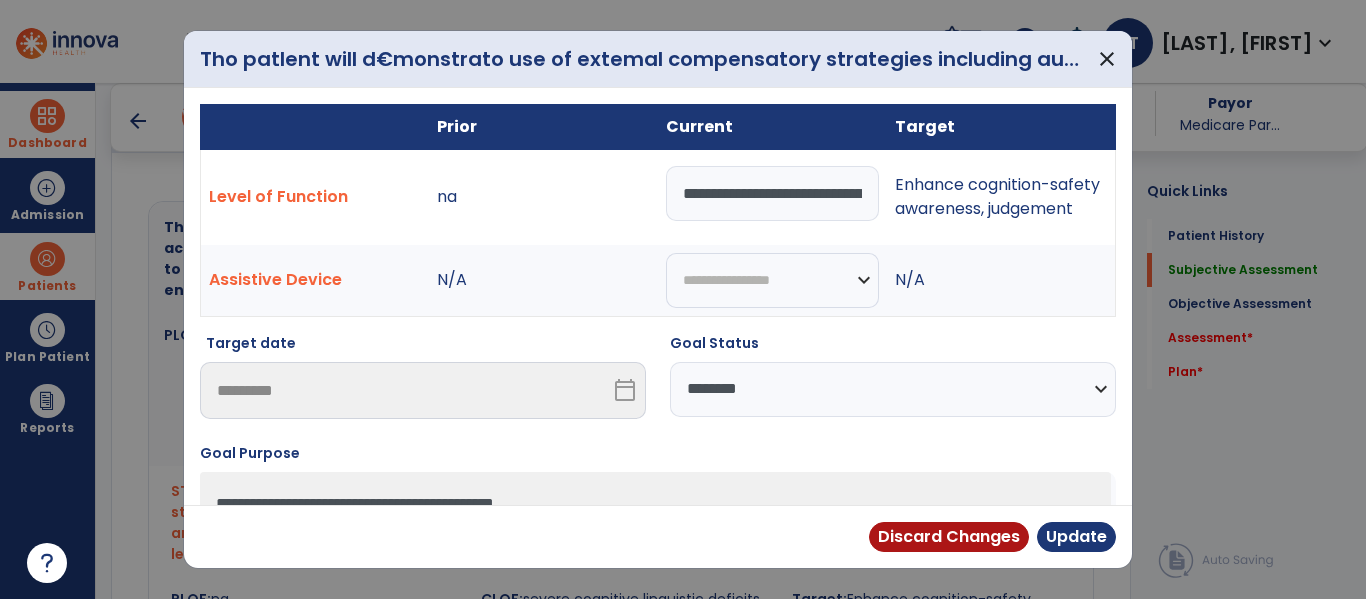 click on "**********" at bounding box center (893, 389) 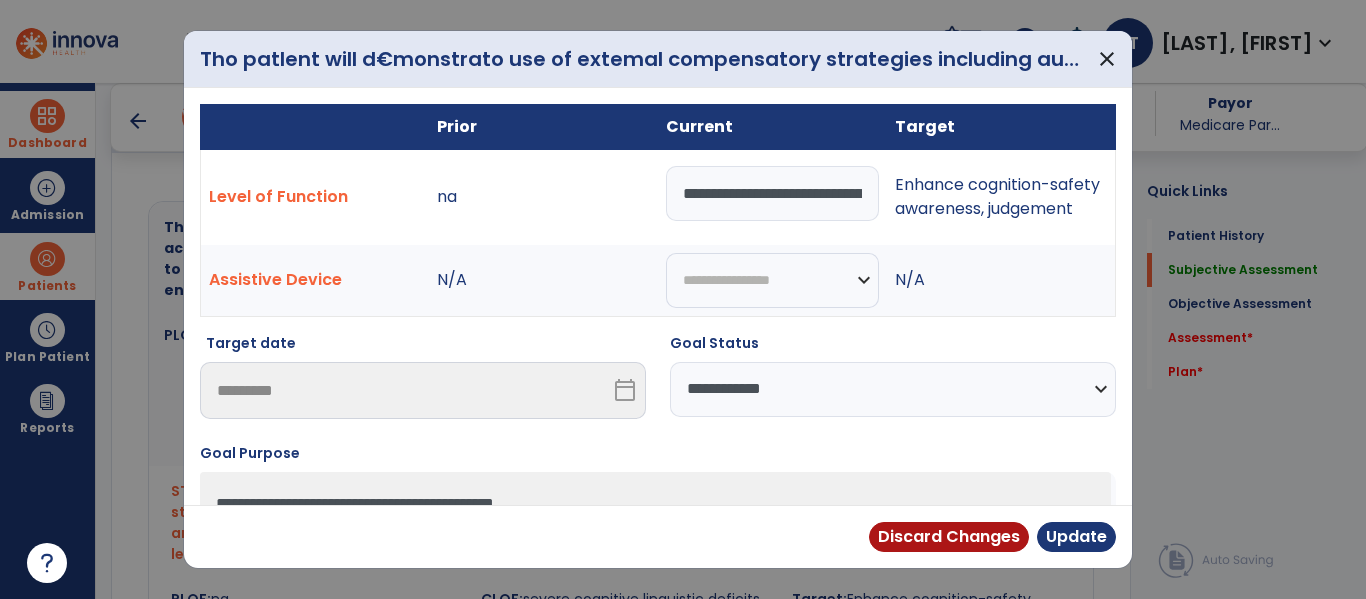 click on "**********" at bounding box center [893, 389] 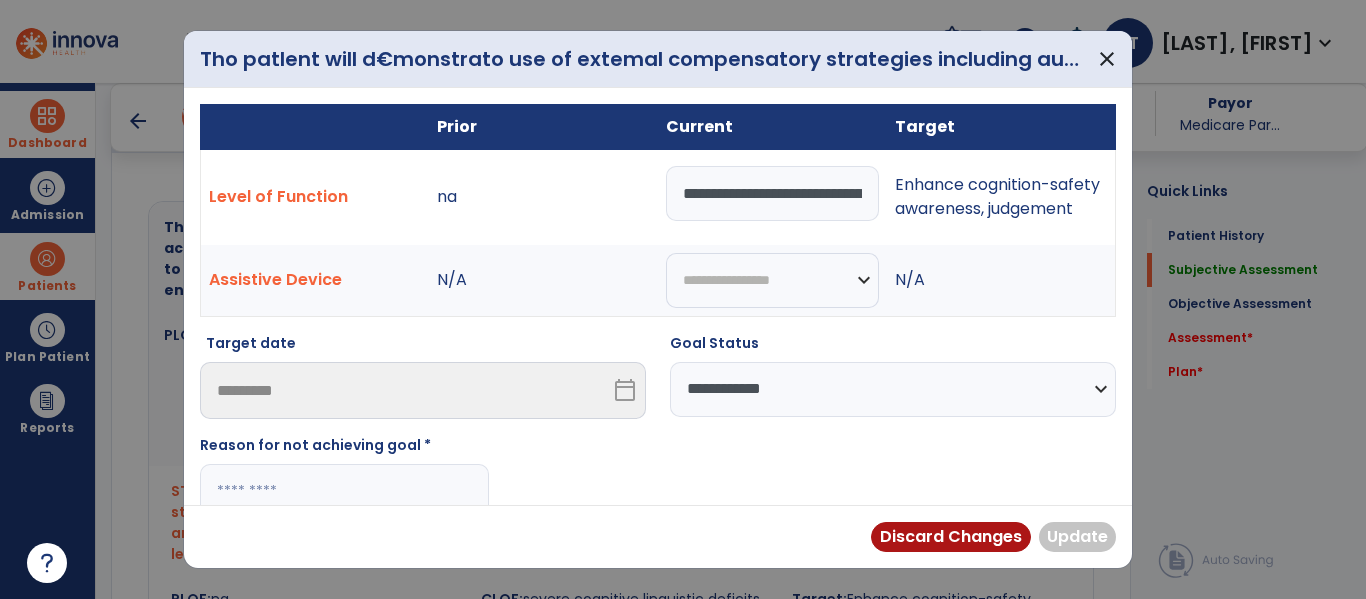 click at bounding box center [344, 491] 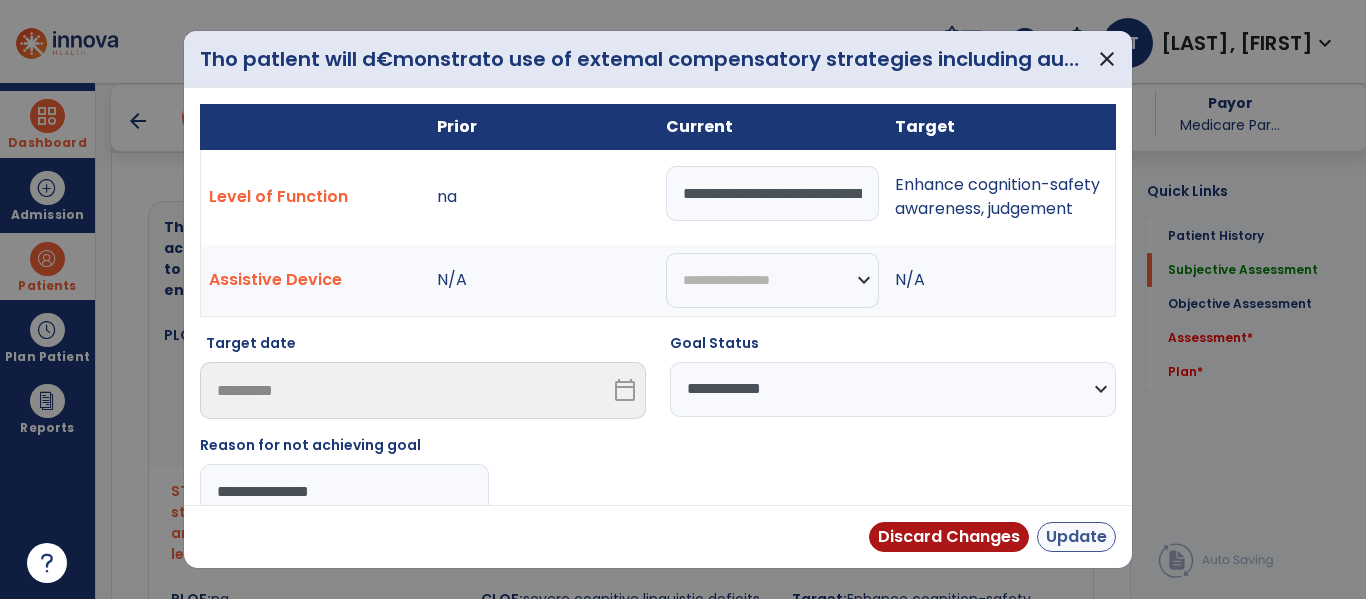 type on "**********" 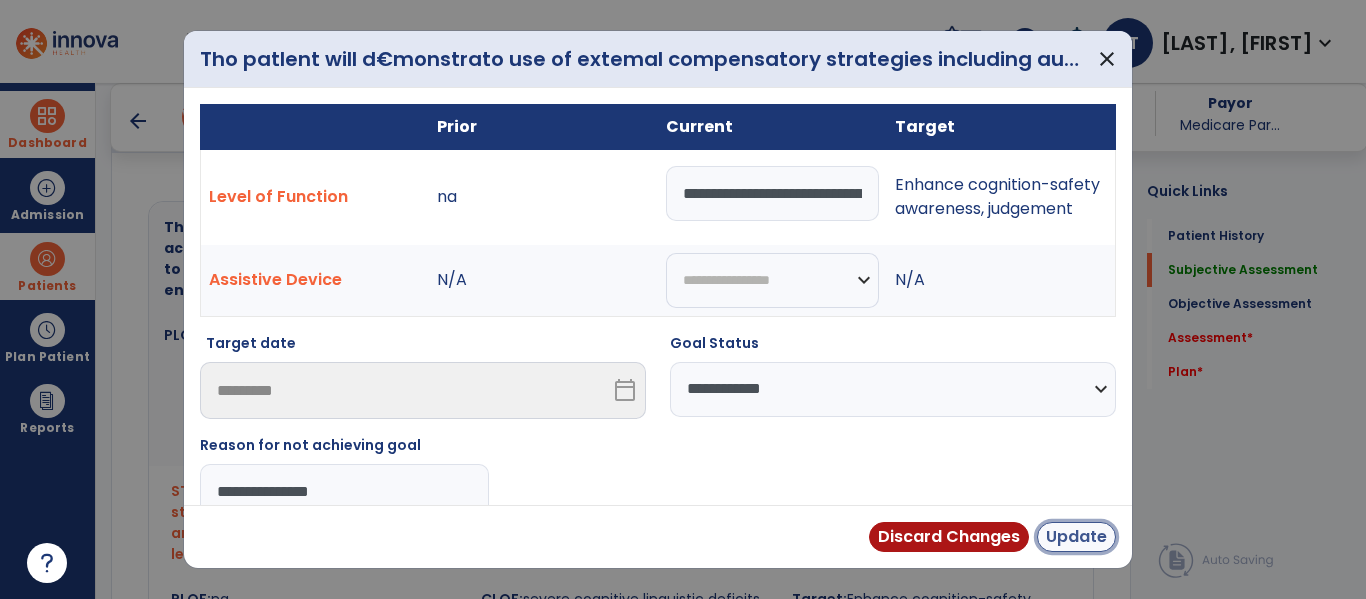 click on "Update" at bounding box center (1076, 537) 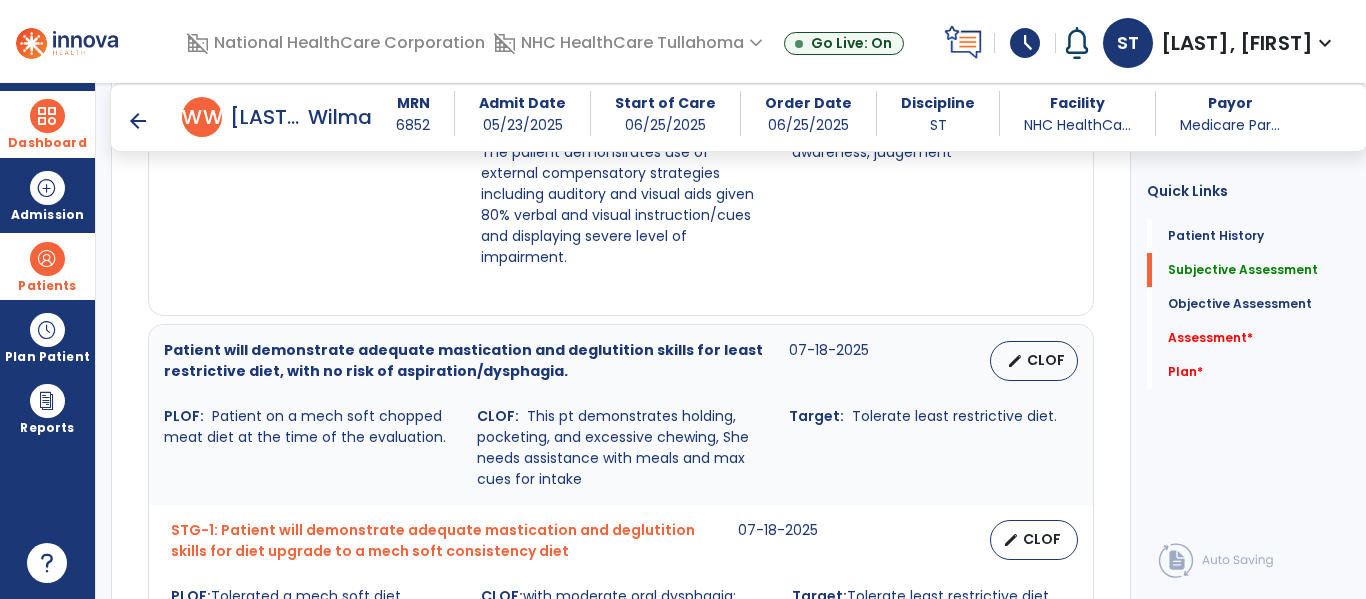 scroll, scrollTop: 1342, scrollLeft: 0, axis: vertical 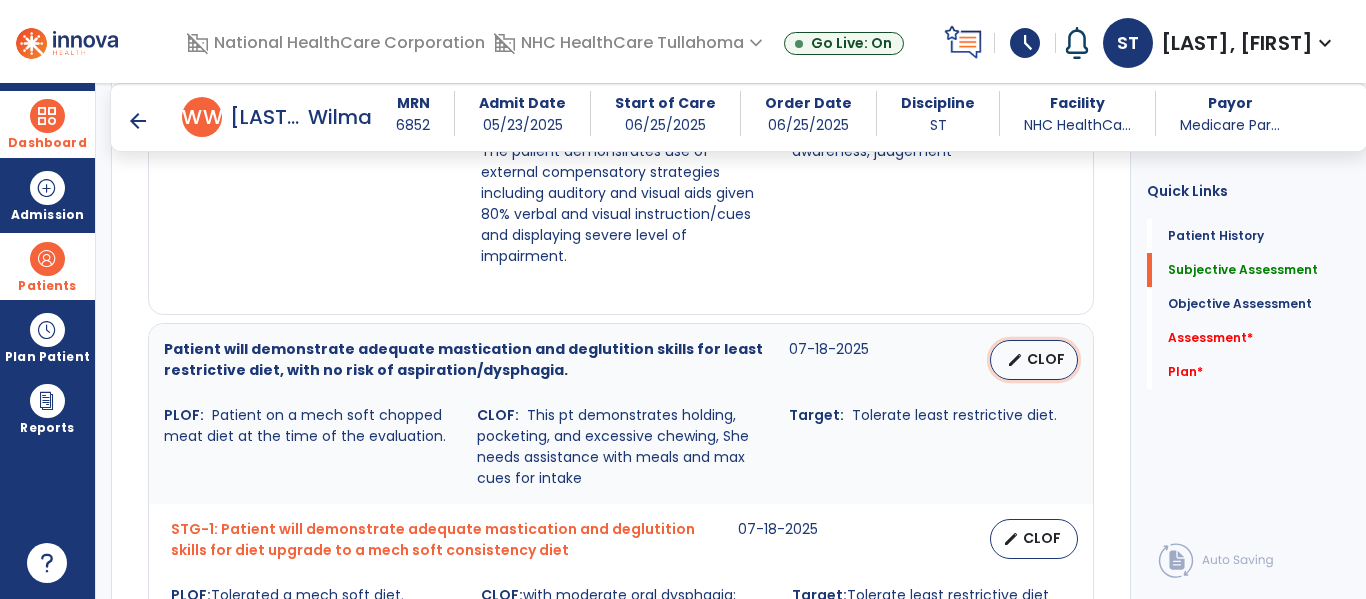 click on "edit" at bounding box center [1015, 360] 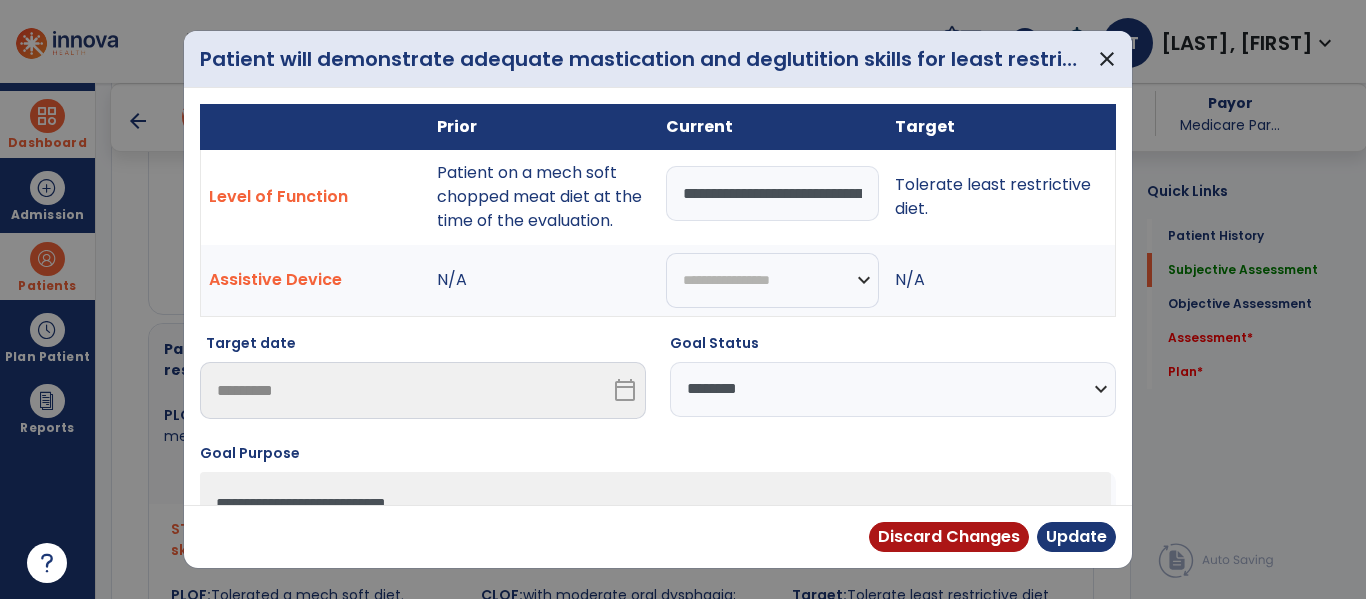 click on "**********" at bounding box center [893, 389] 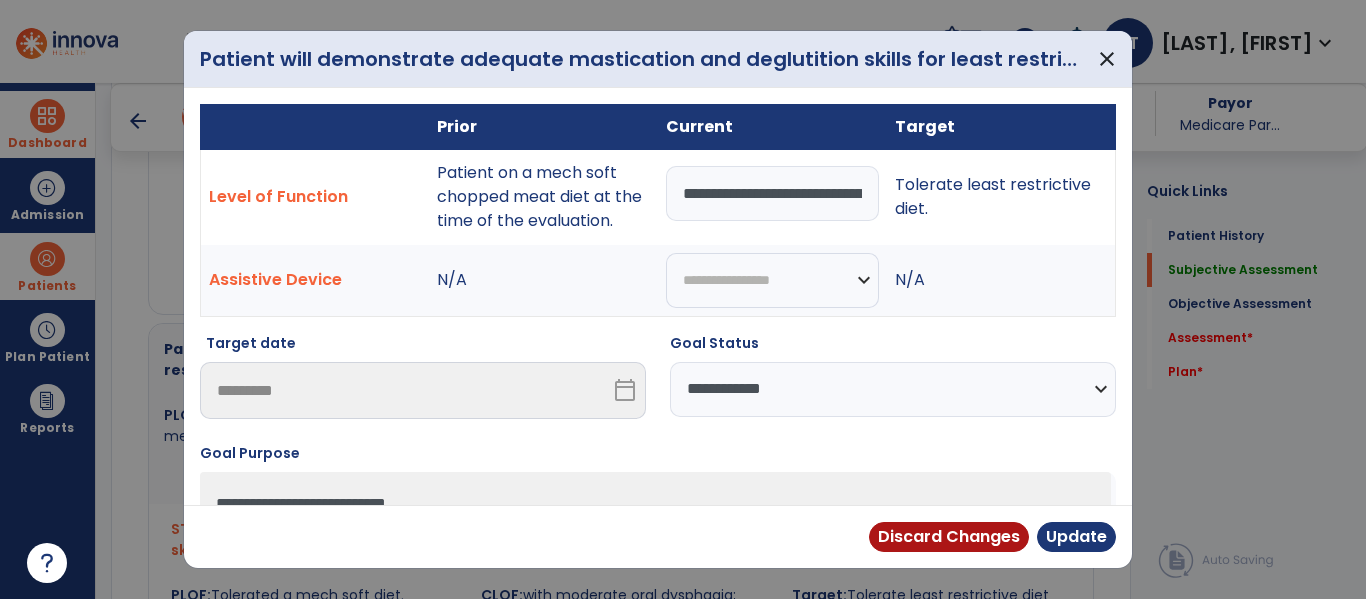 click on "**********" at bounding box center [893, 389] 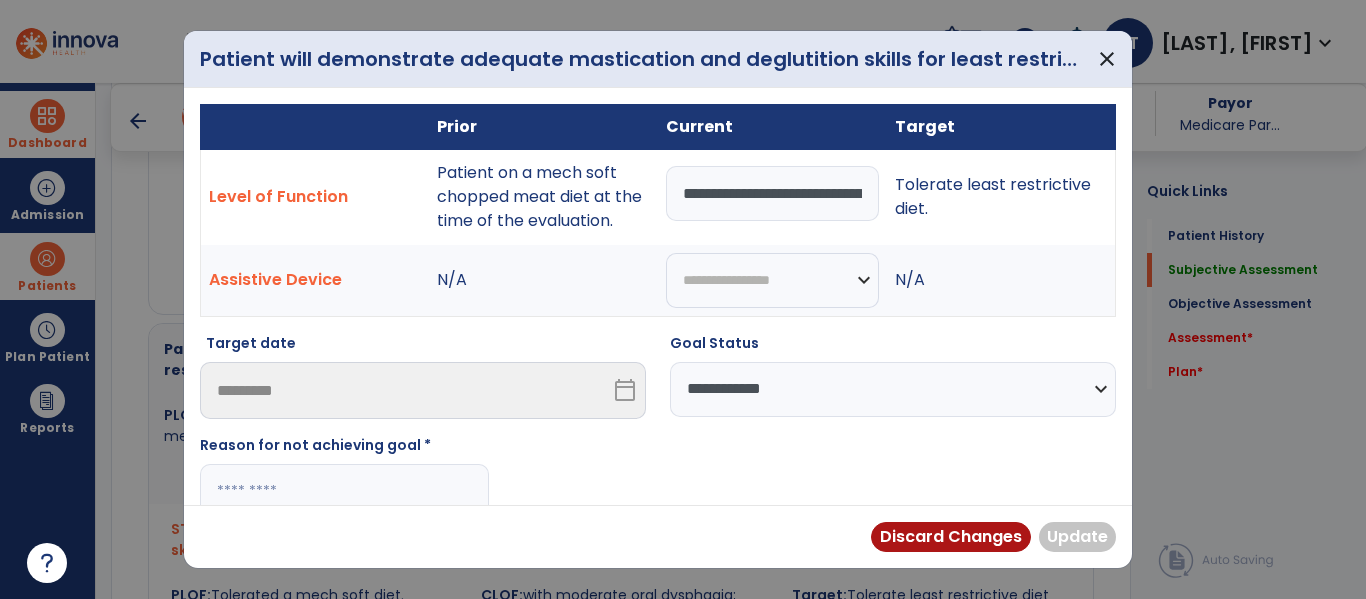click at bounding box center (344, 491) 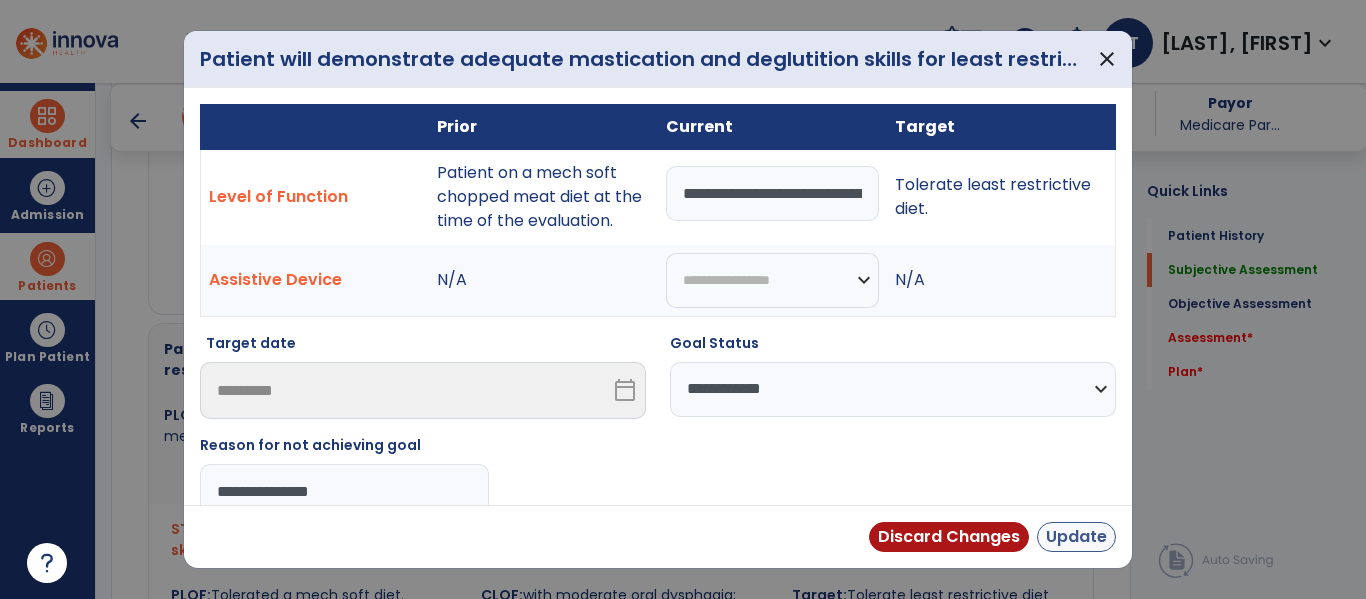 type on "**********" 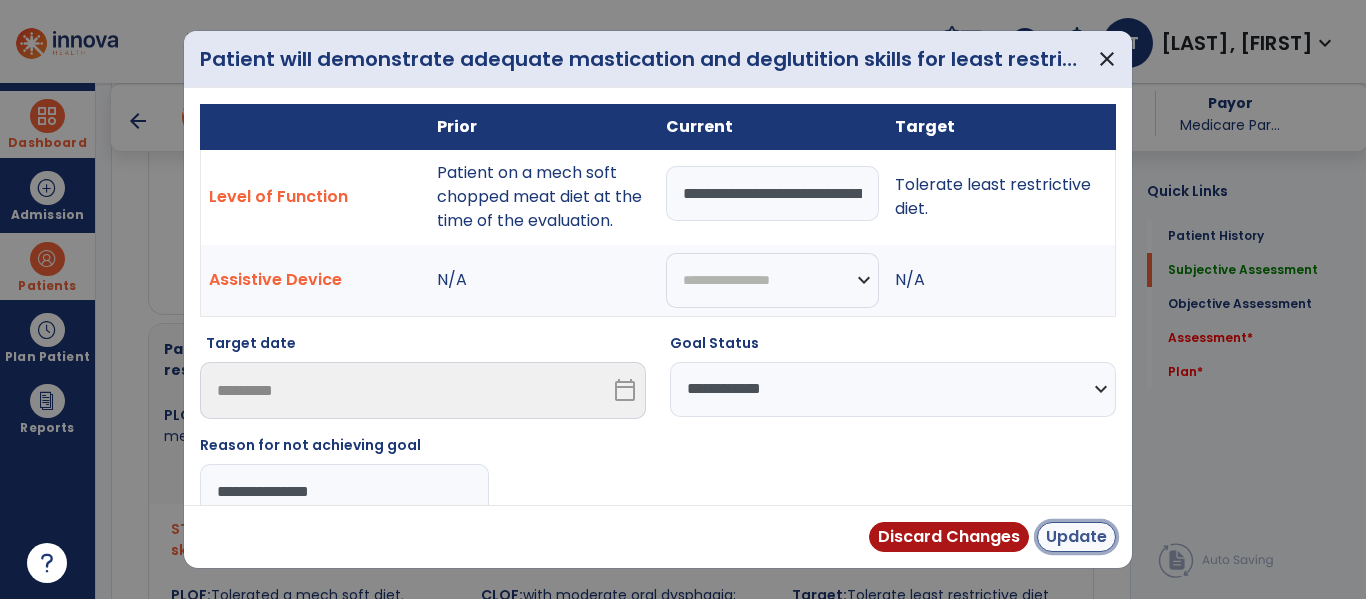 click on "Update" at bounding box center [1076, 537] 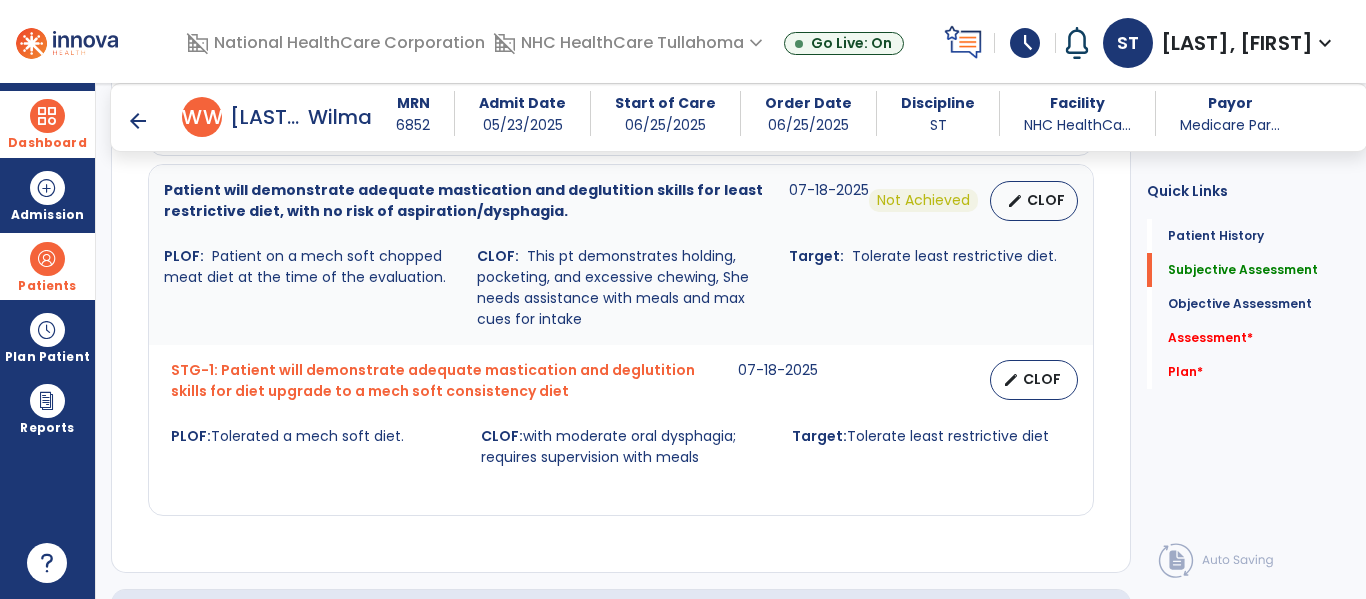 scroll, scrollTop: 1501, scrollLeft: 0, axis: vertical 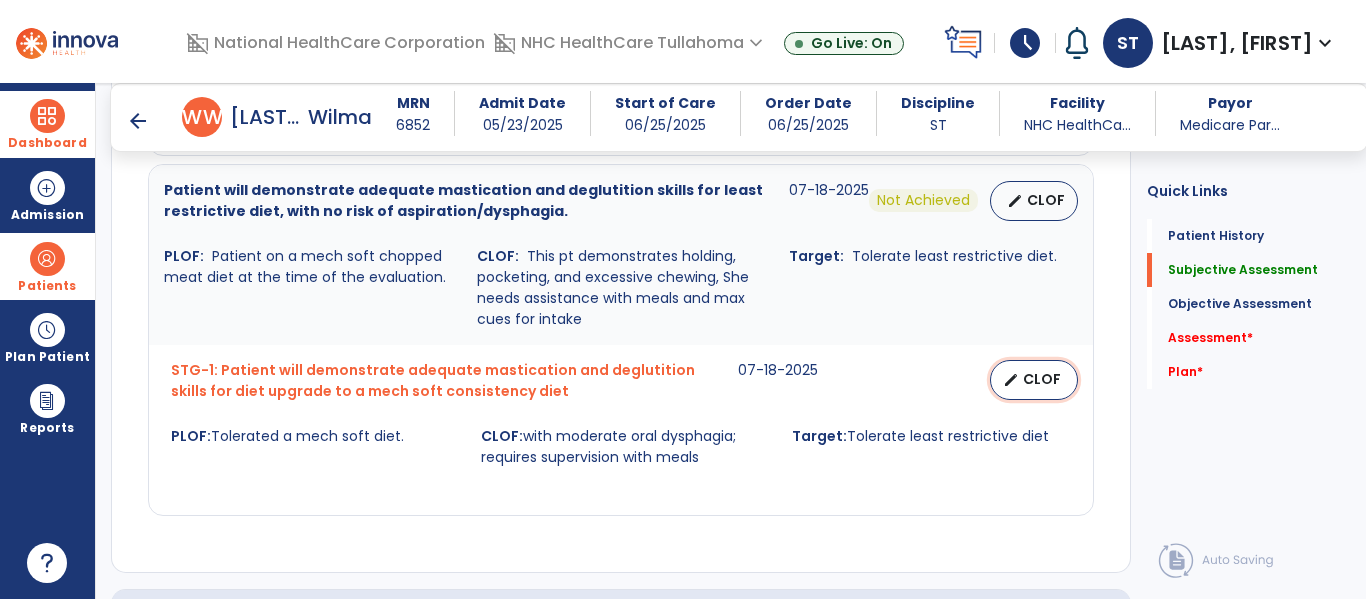 click on "edit   CLOF" at bounding box center [1034, 380] 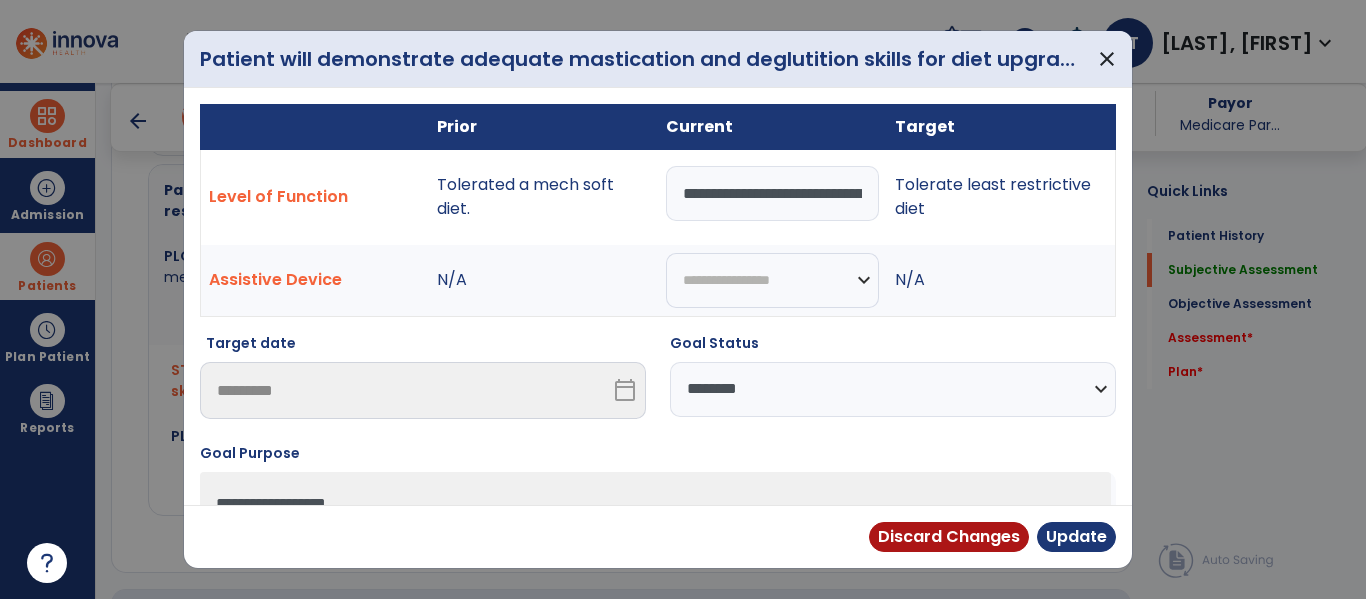 click on "**********" at bounding box center [893, 389] 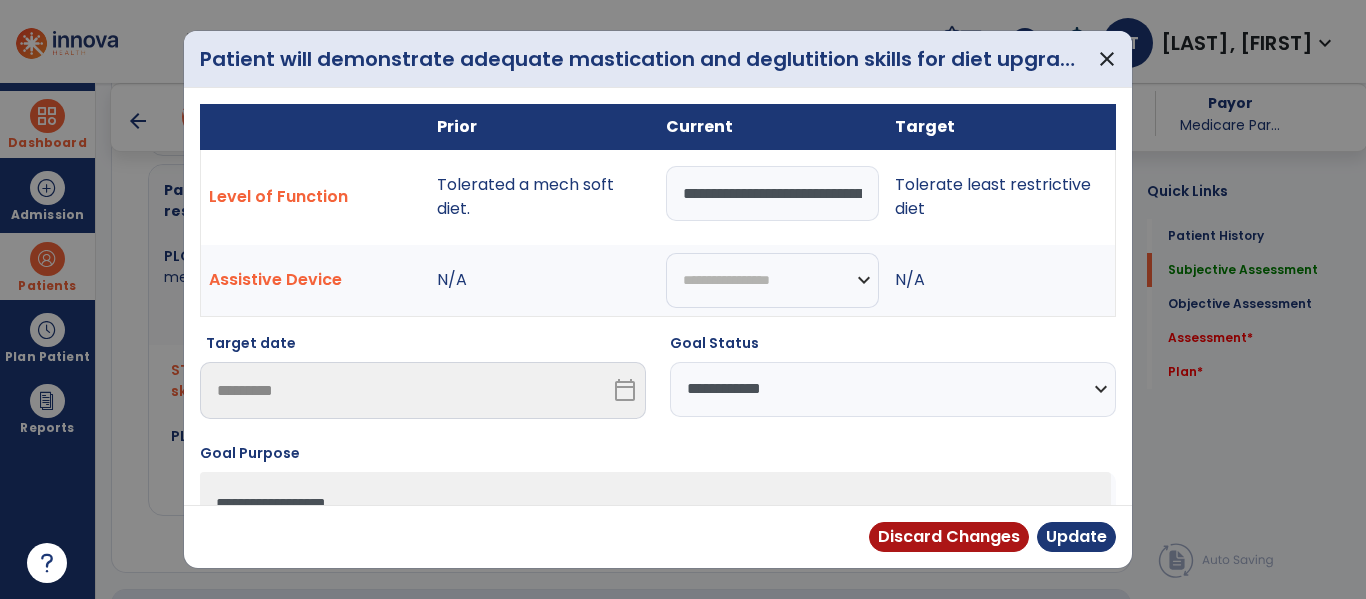 click on "**********" at bounding box center [893, 389] 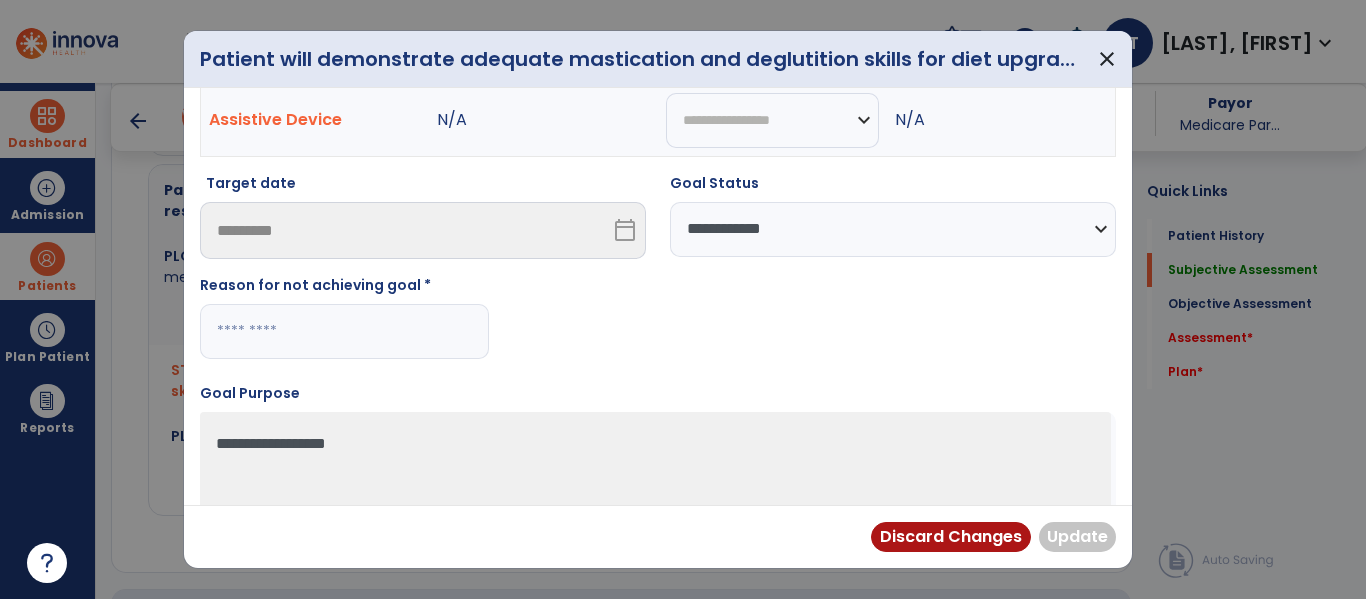 scroll, scrollTop: 164, scrollLeft: 0, axis: vertical 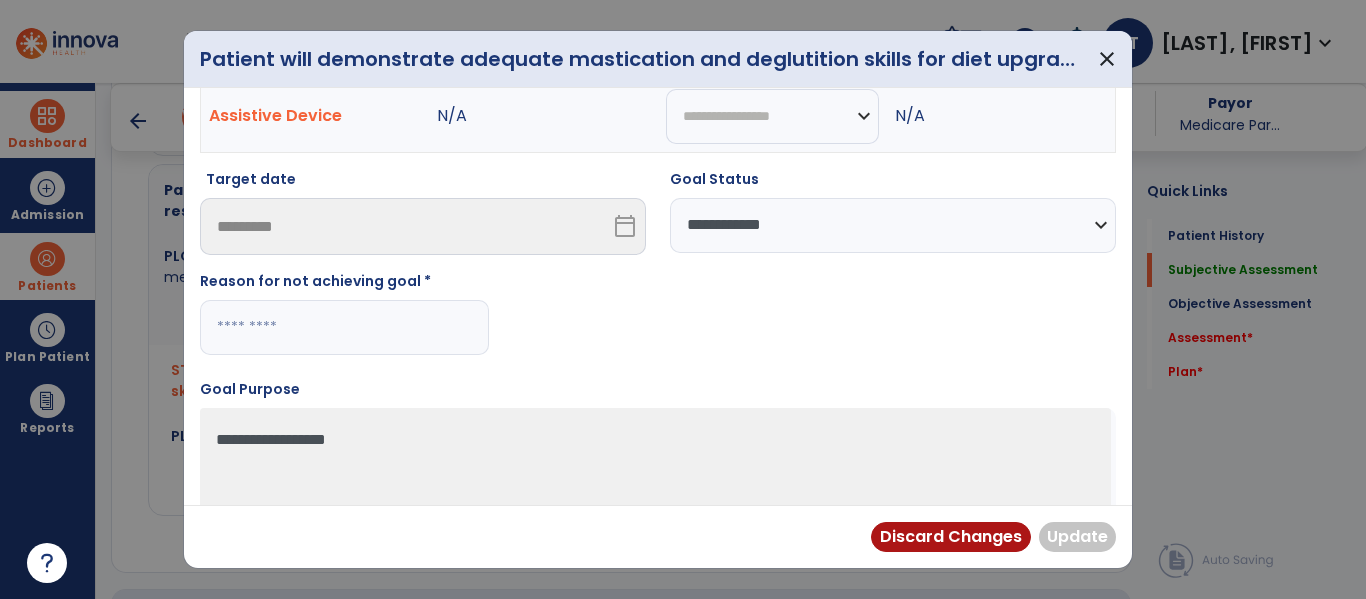click at bounding box center (344, 327) 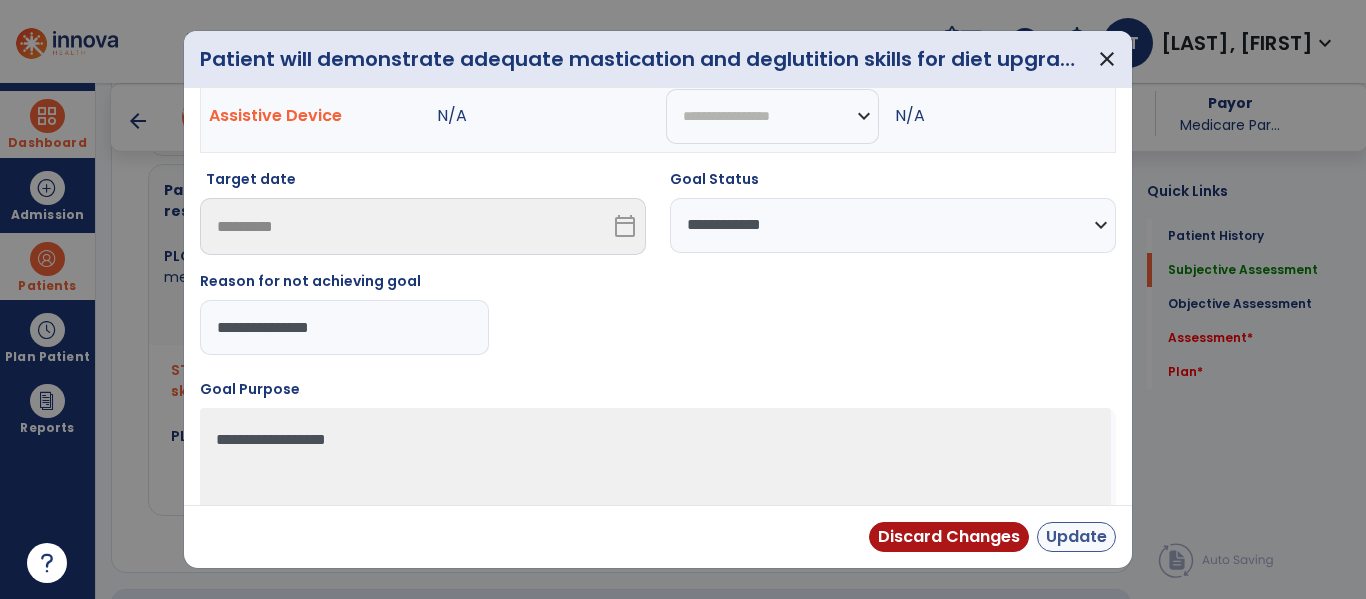 type on "**********" 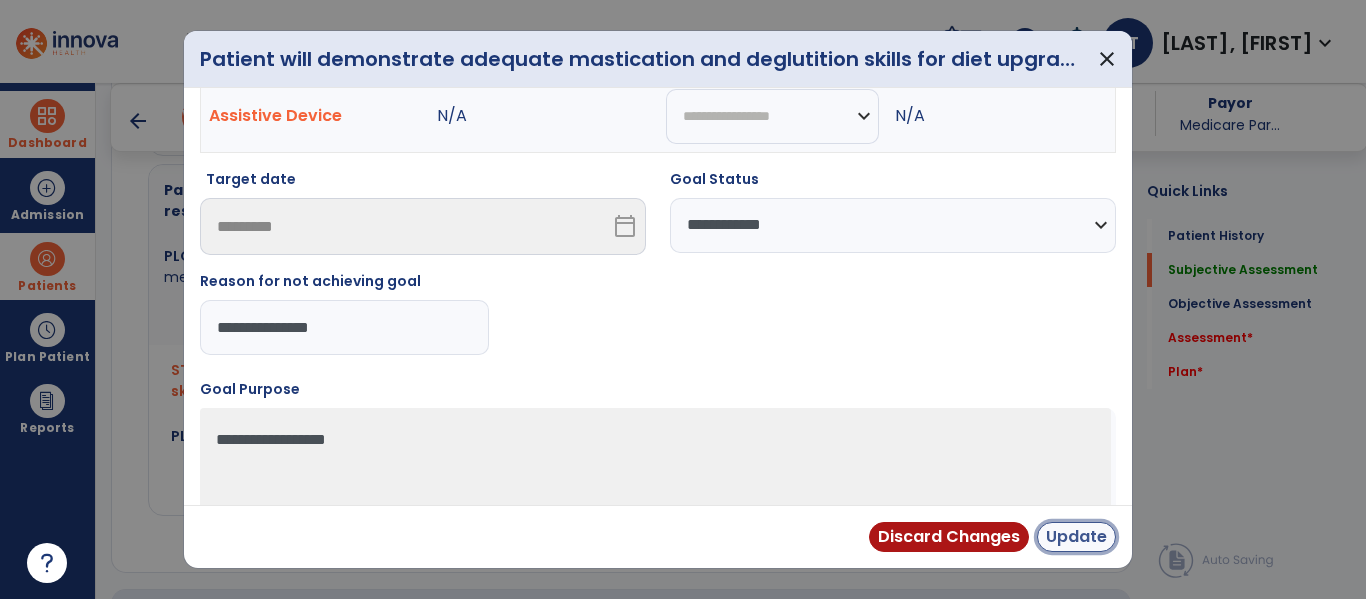 click on "Update" at bounding box center (1076, 537) 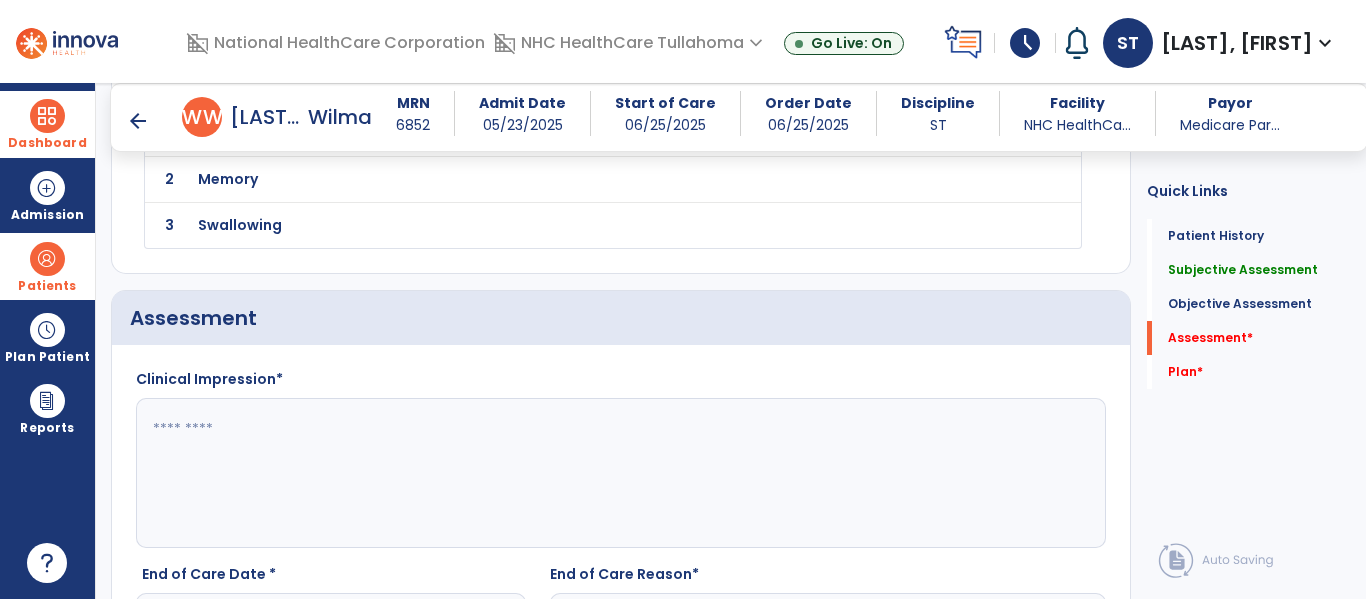 scroll, scrollTop: 2149, scrollLeft: 0, axis: vertical 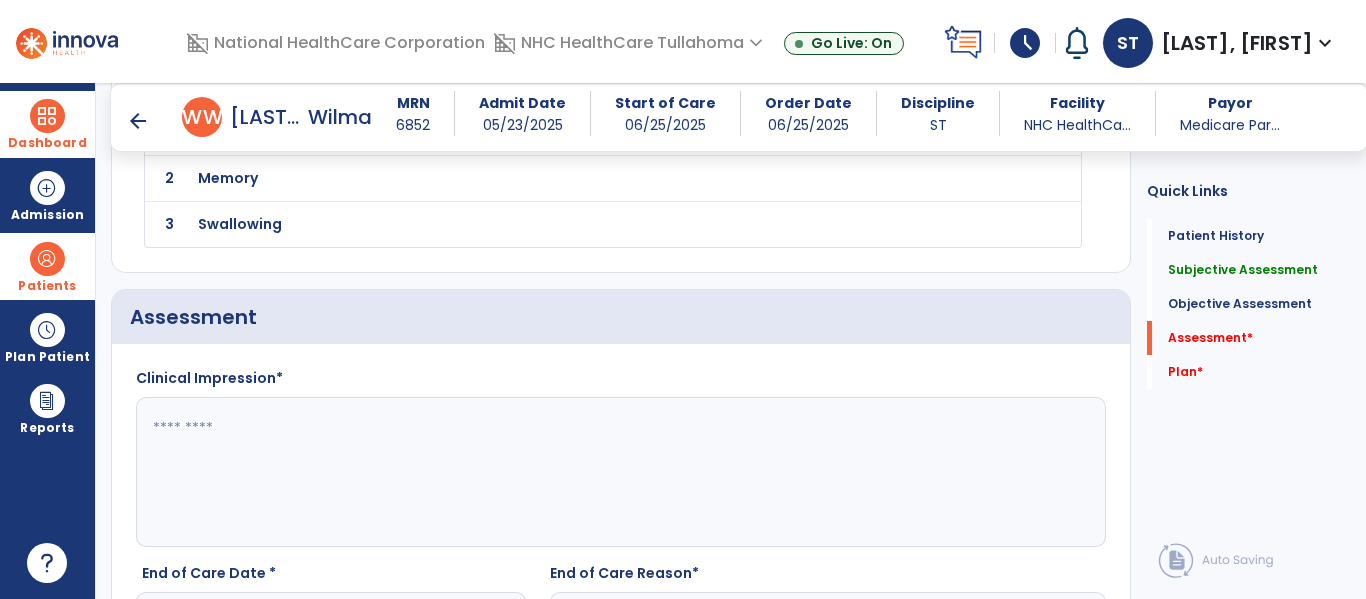 click 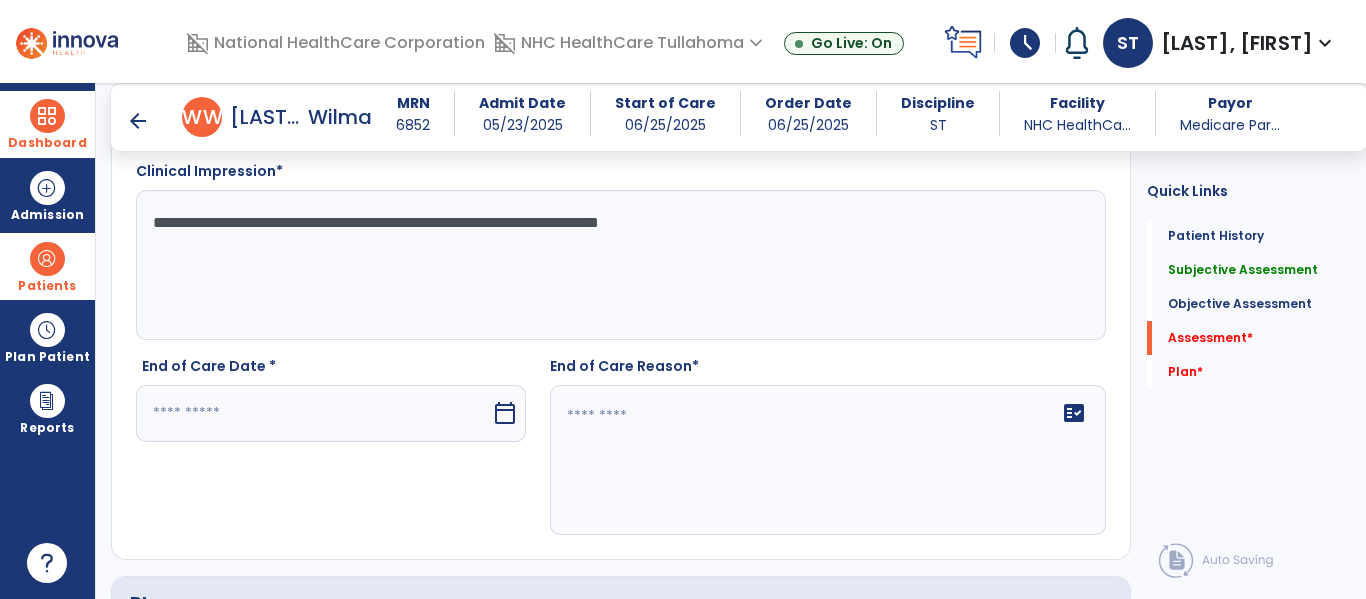 type on "**********" 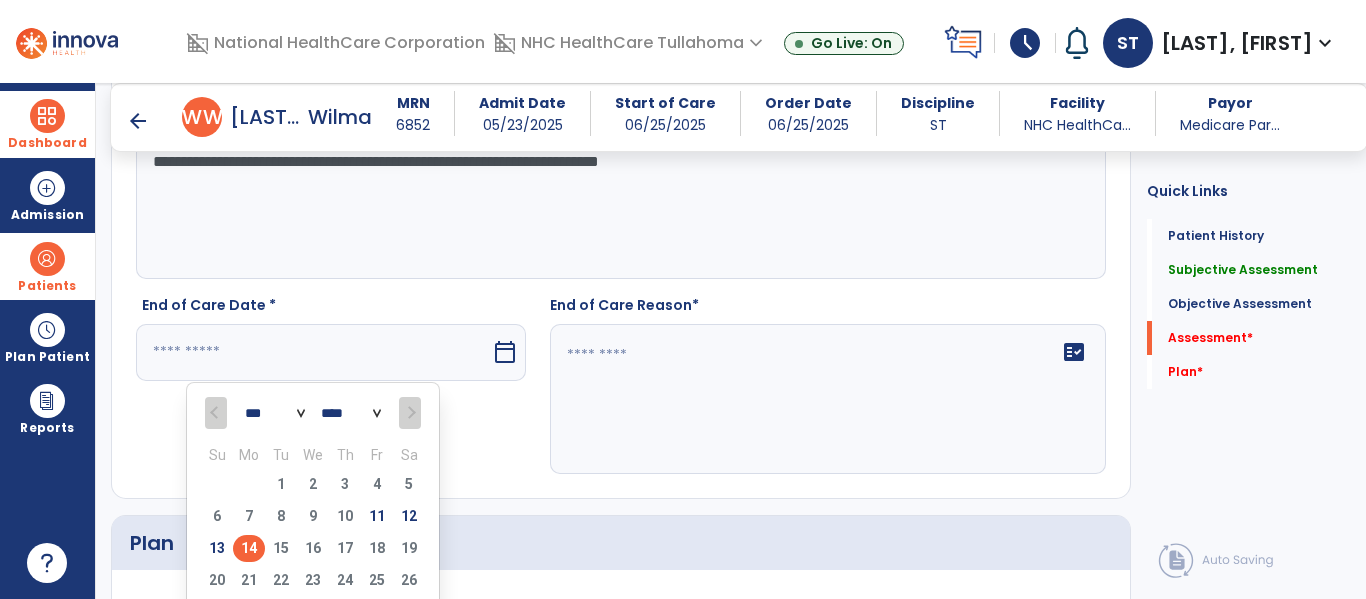 scroll, scrollTop: 2417, scrollLeft: 0, axis: vertical 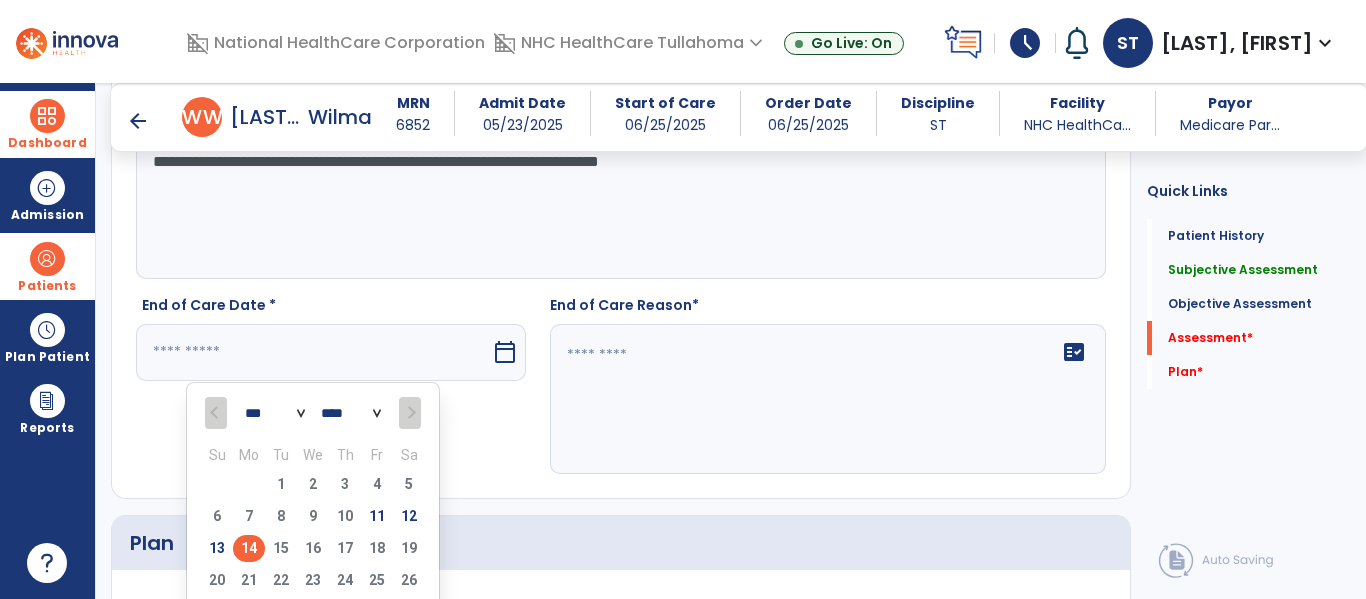 click on "14" at bounding box center (249, 548) 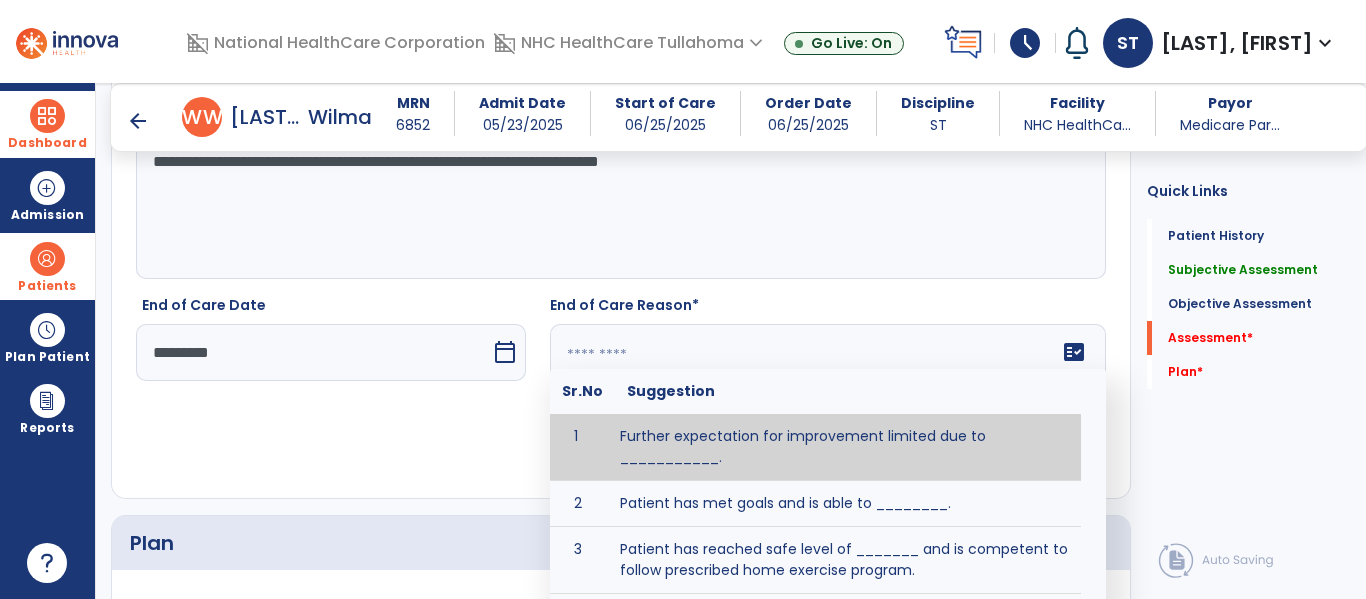 click 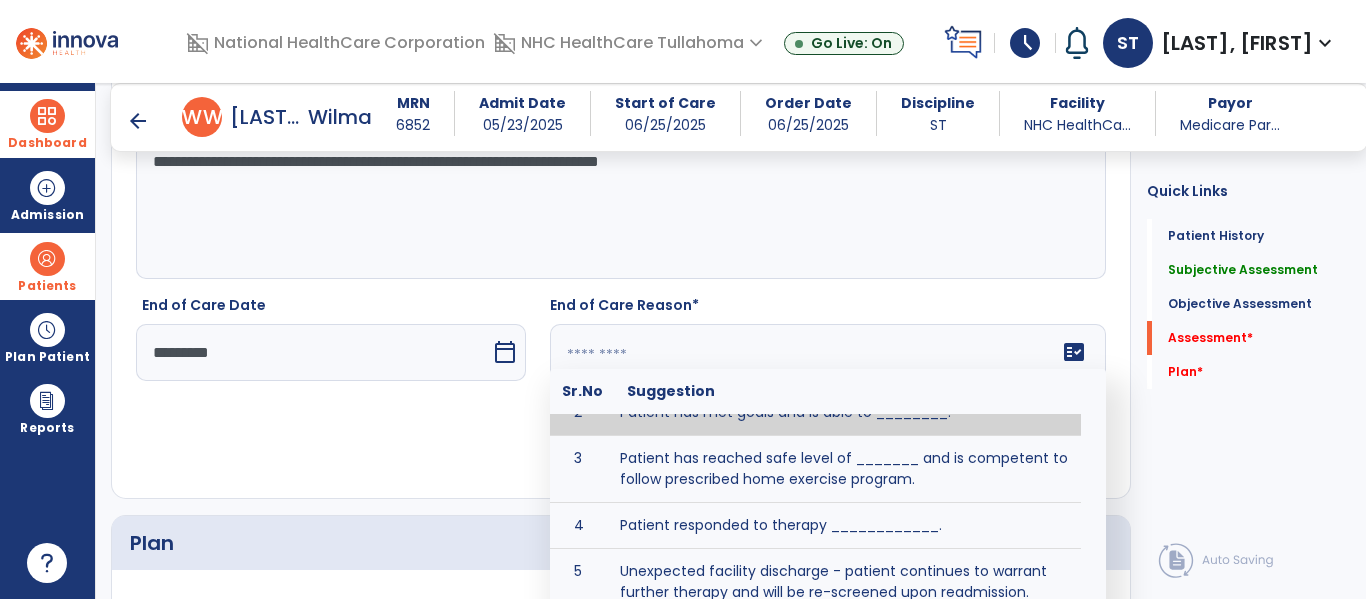 scroll, scrollTop: 110, scrollLeft: 0, axis: vertical 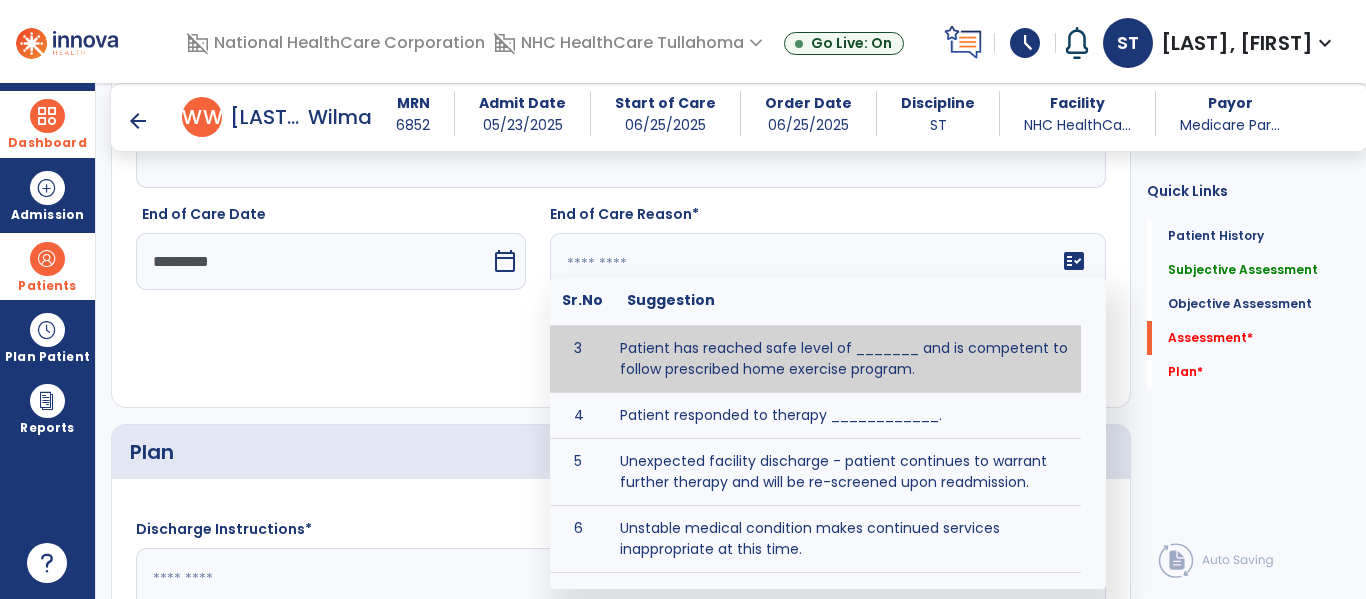 click 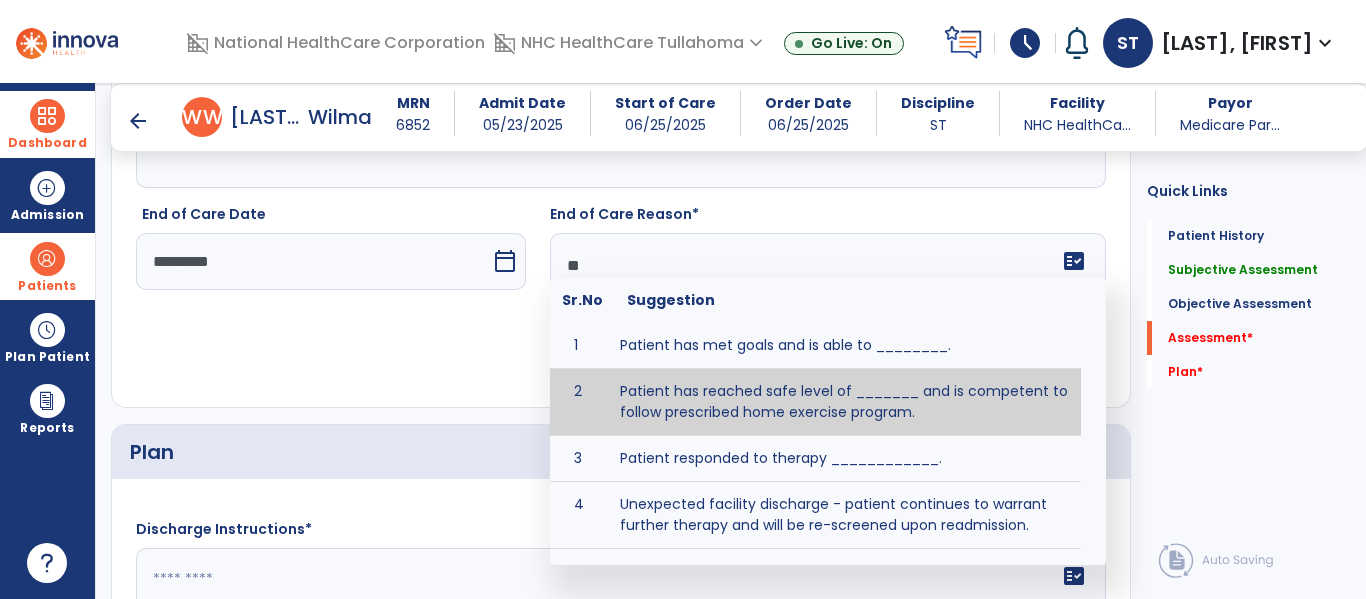 scroll, scrollTop: 0, scrollLeft: 0, axis: both 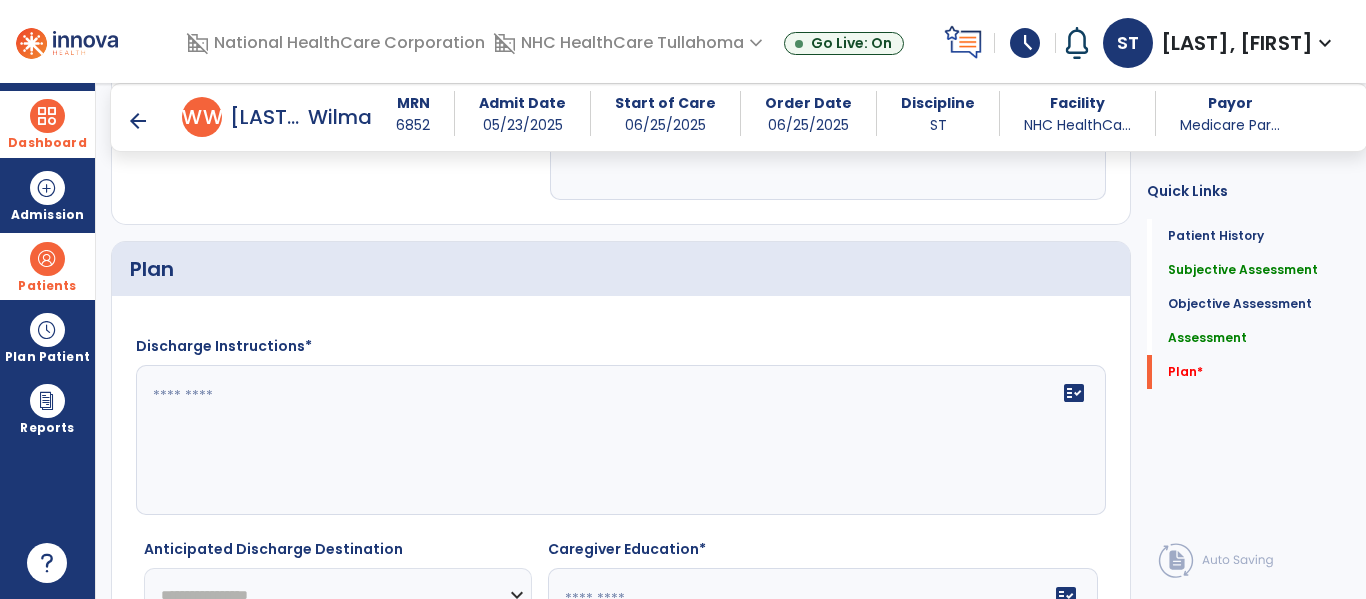 type on "**********" 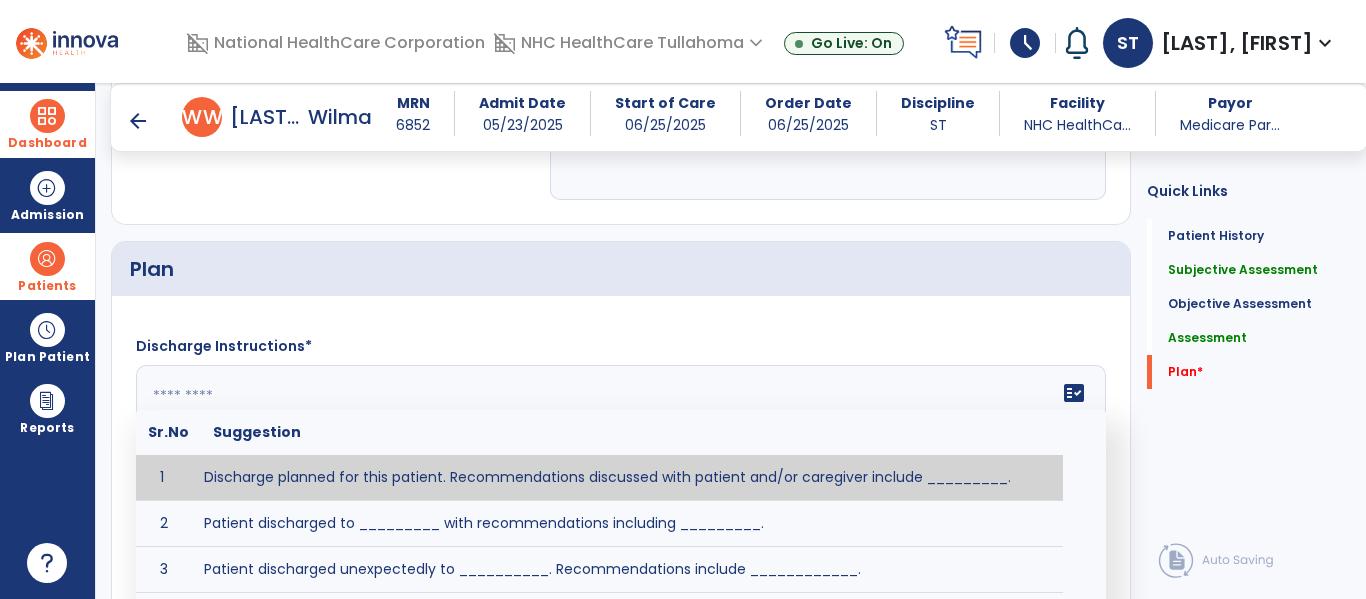 click 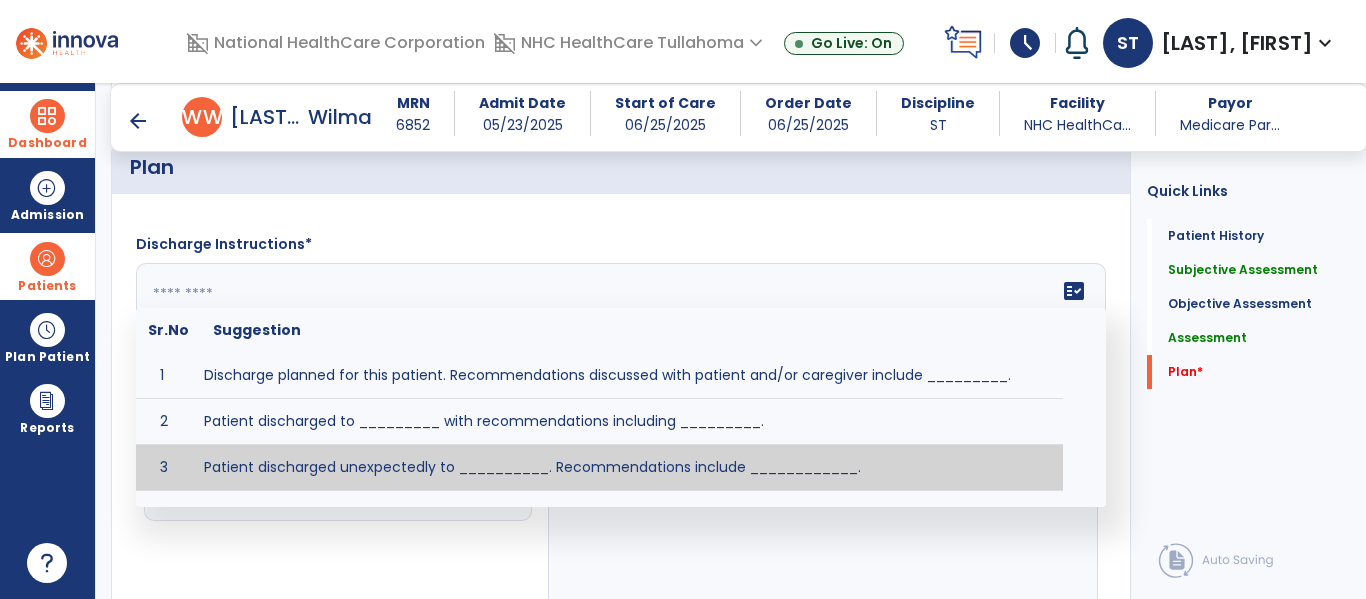 scroll, scrollTop: 2794, scrollLeft: 0, axis: vertical 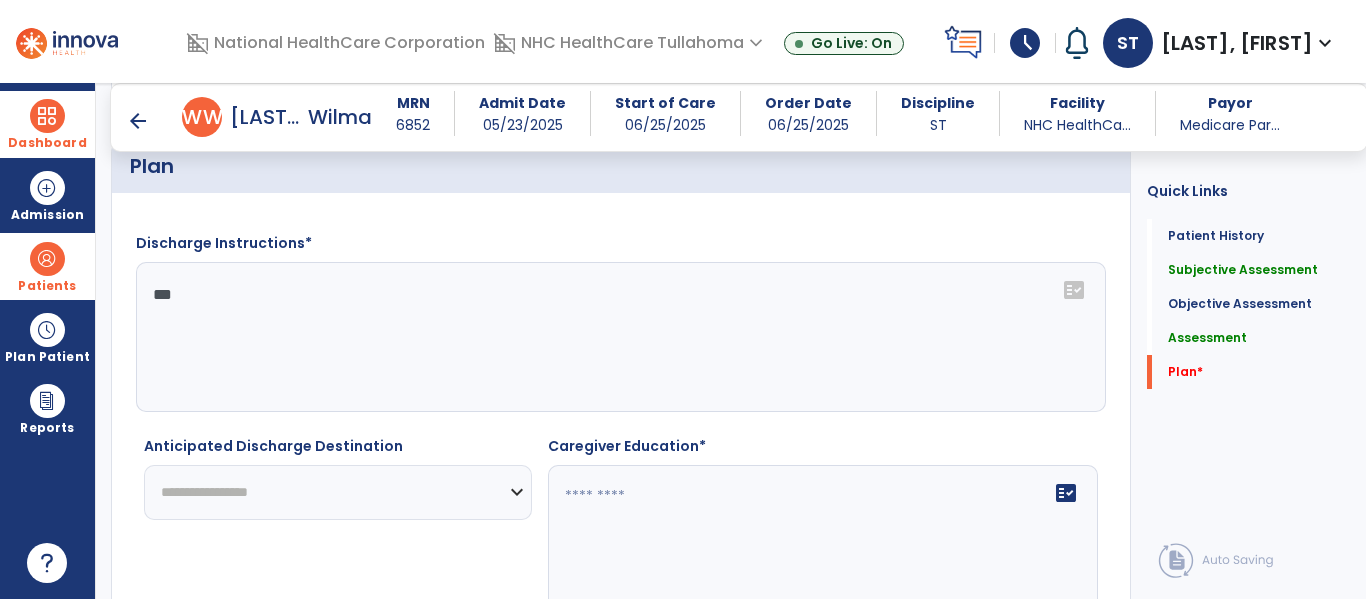 type on "***" 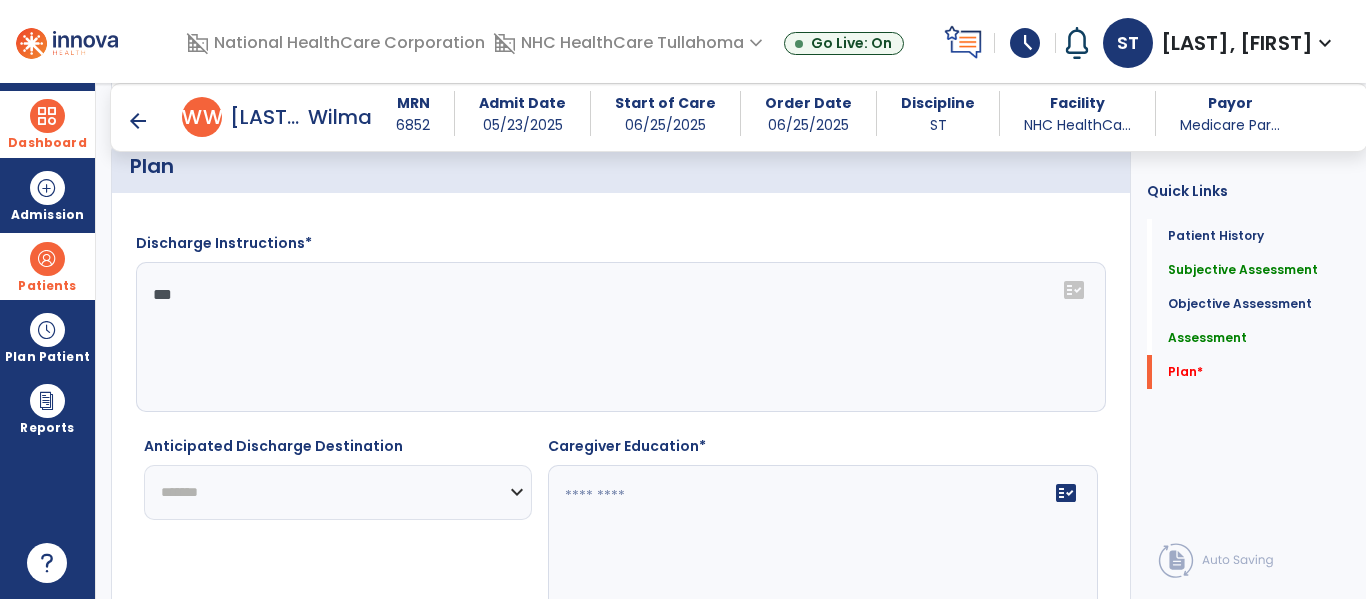 click on "**********" 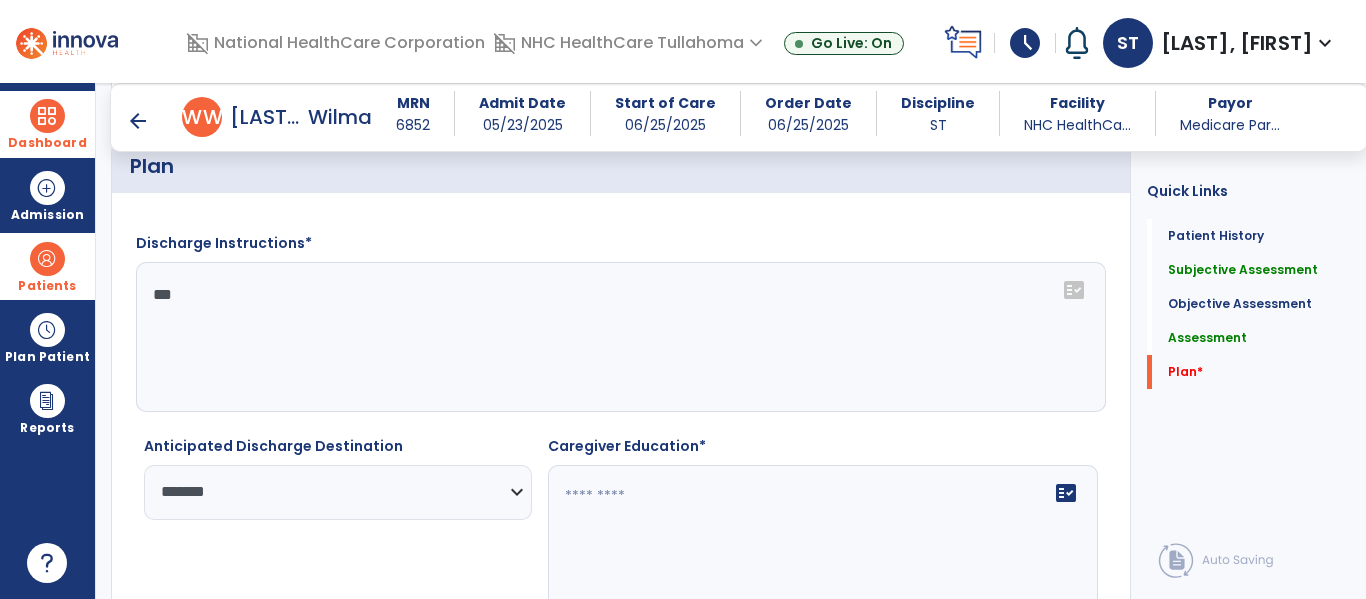 click on "fact_check" 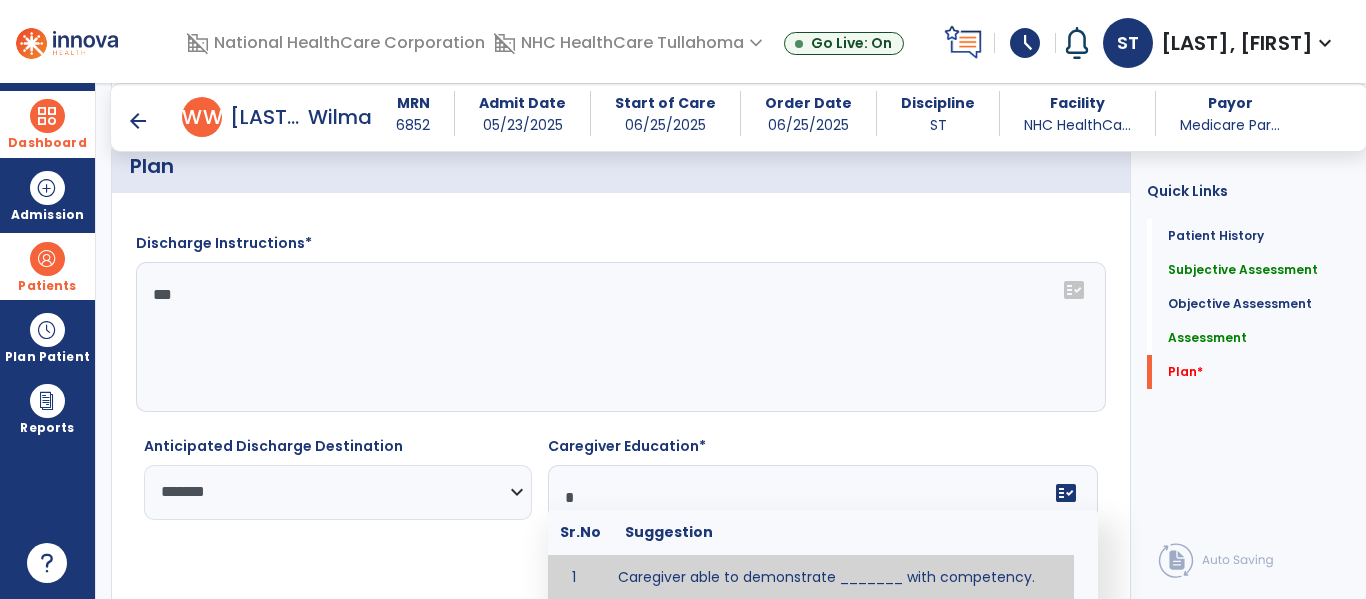 click 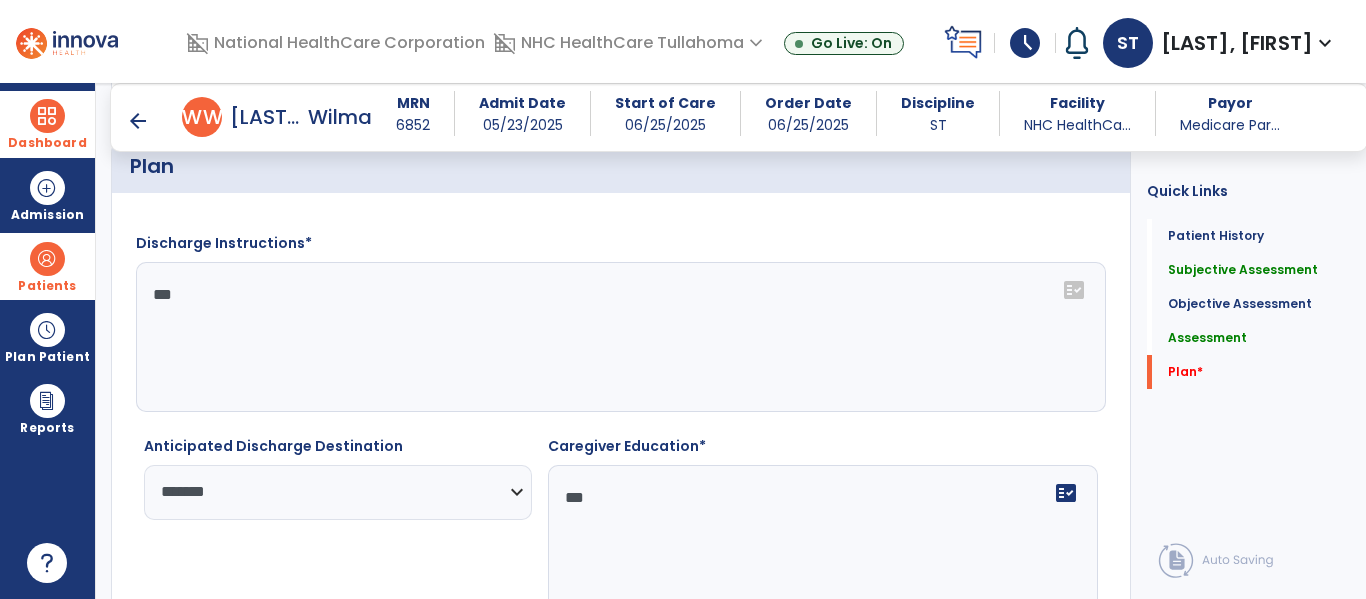scroll, scrollTop: 2873, scrollLeft: 0, axis: vertical 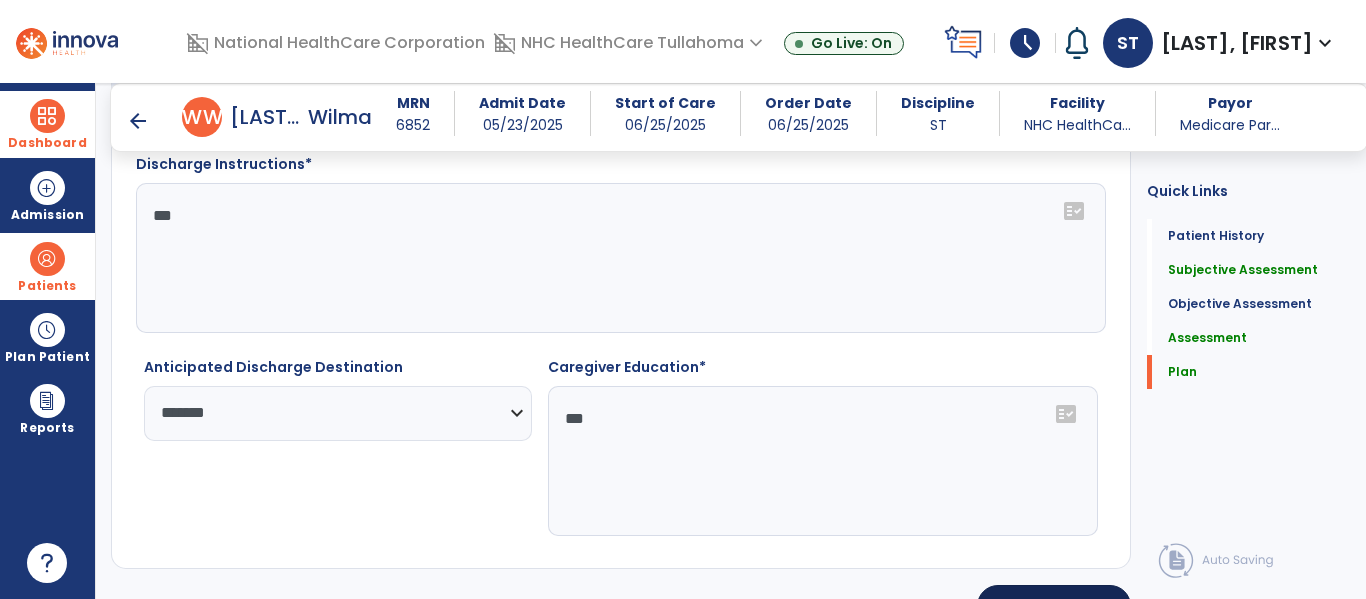 type on "***" 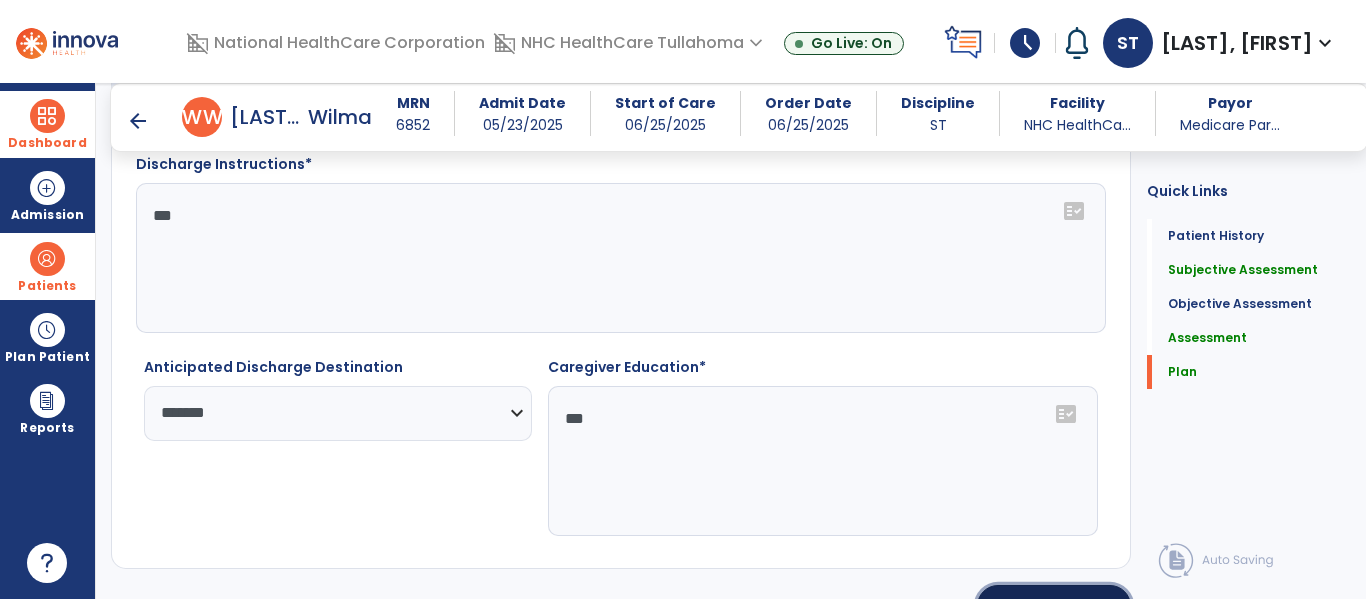 click on "Sign" 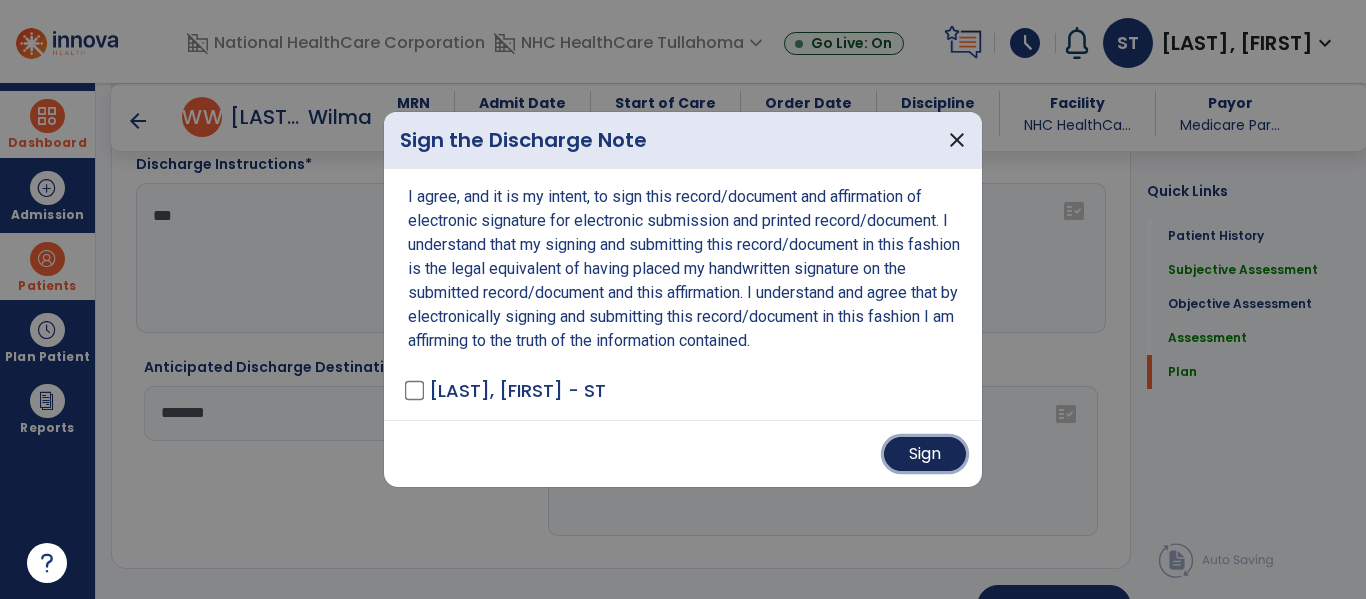 click on "Sign" at bounding box center (925, 454) 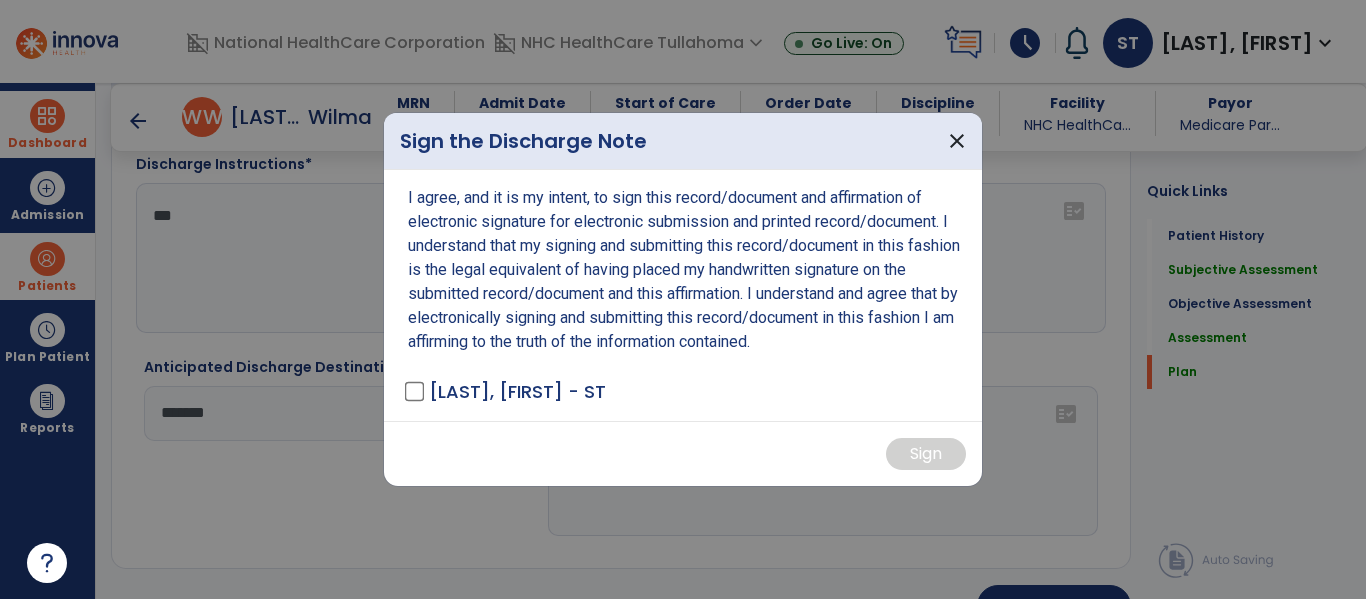 scroll, scrollTop: 0, scrollLeft: 0, axis: both 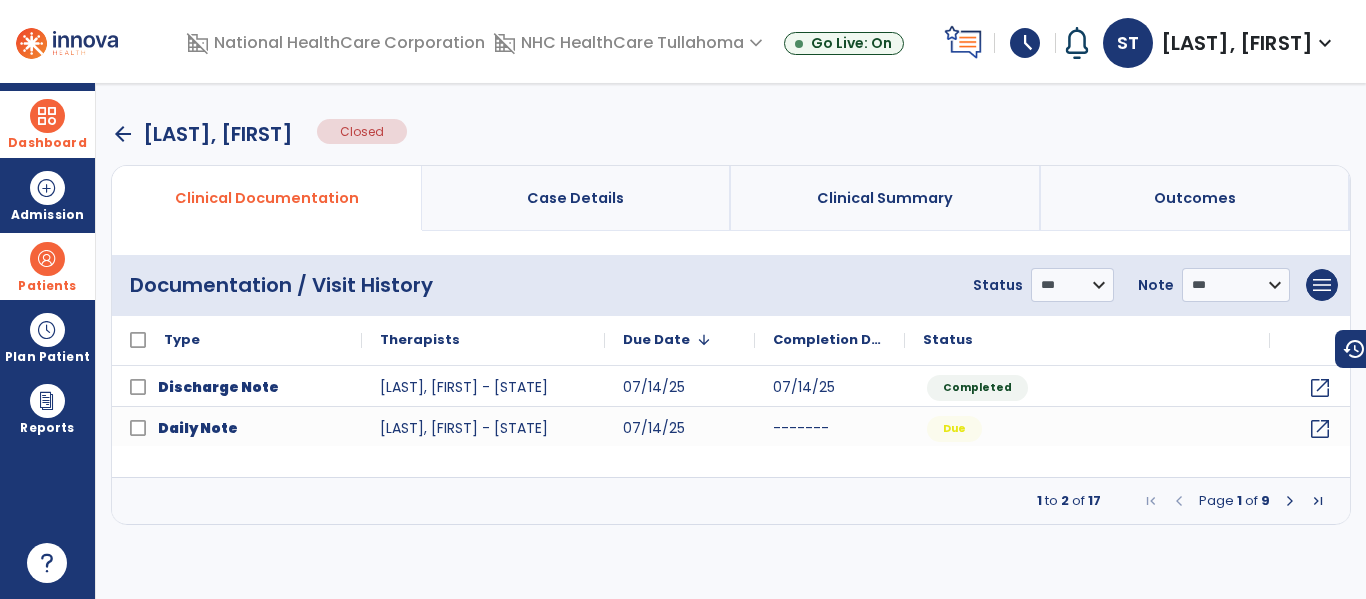 click on "arrow_back" at bounding box center [123, 134] 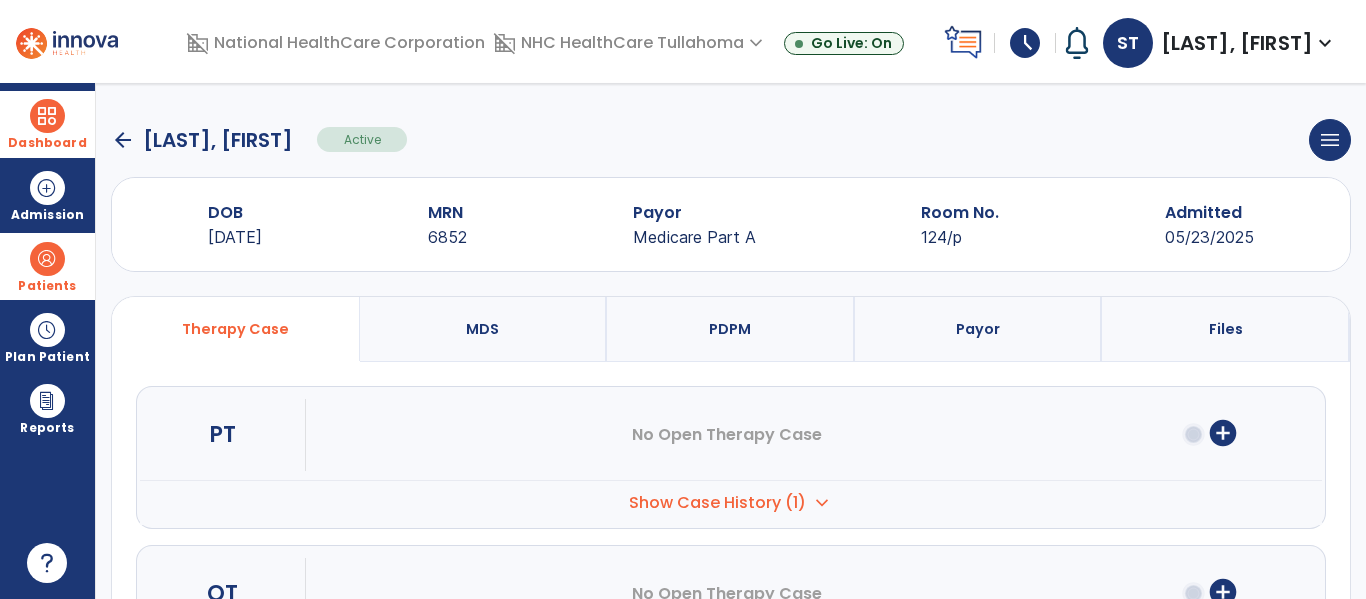 click at bounding box center [47, 116] 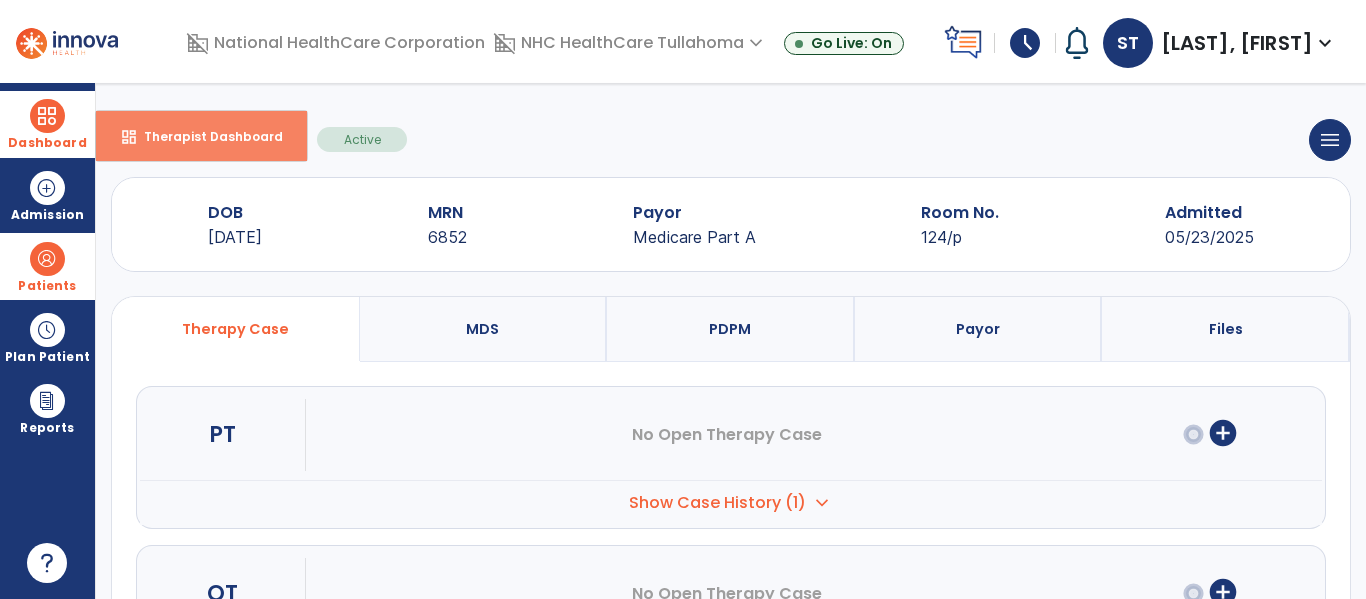 click on "Therapist Dashboard" at bounding box center [205, 136] 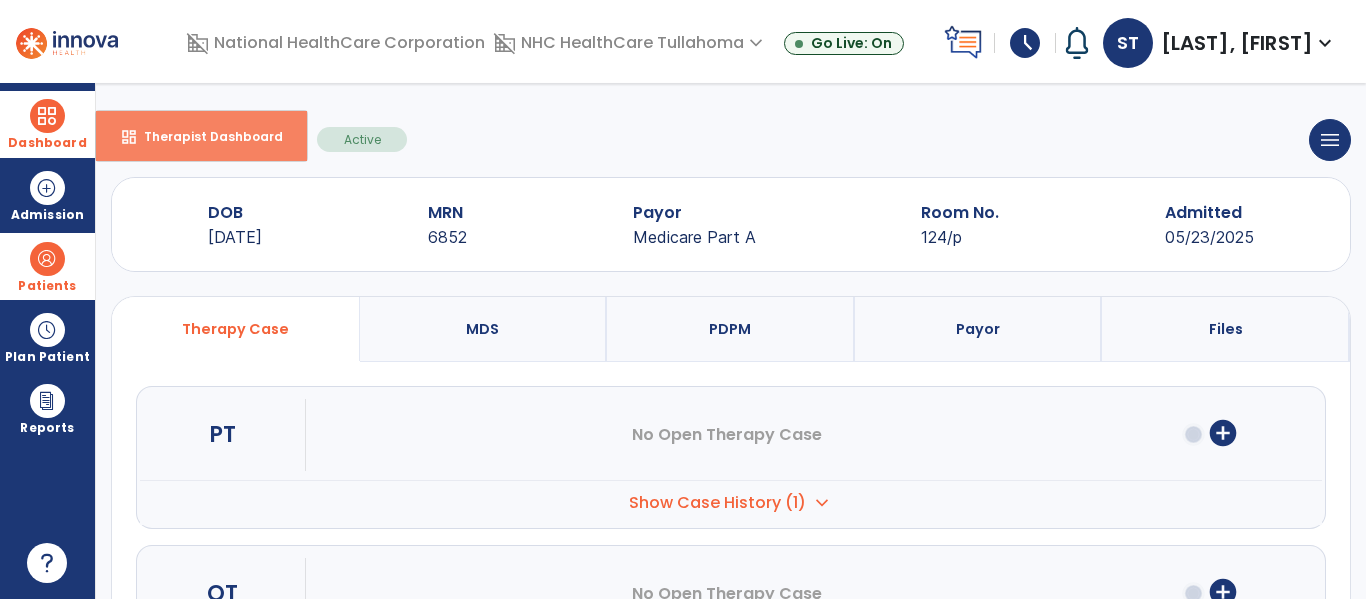 select on "****" 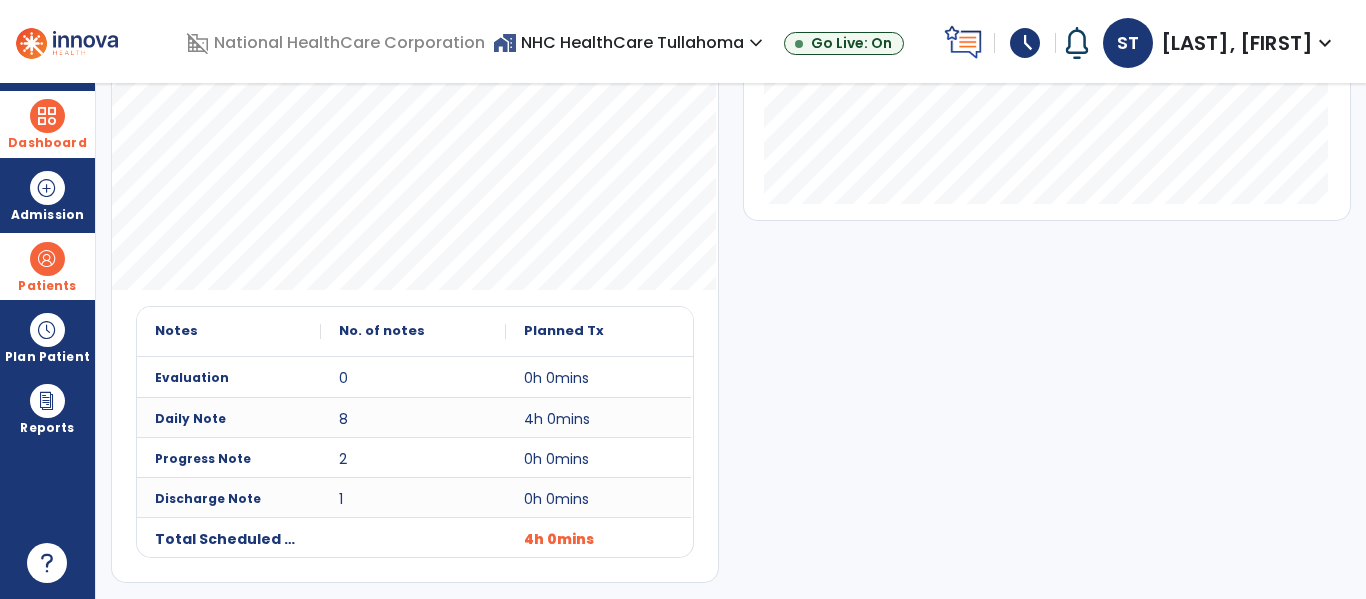 scroll, scrollTop: 0, scrollLeft: 0, axis: both 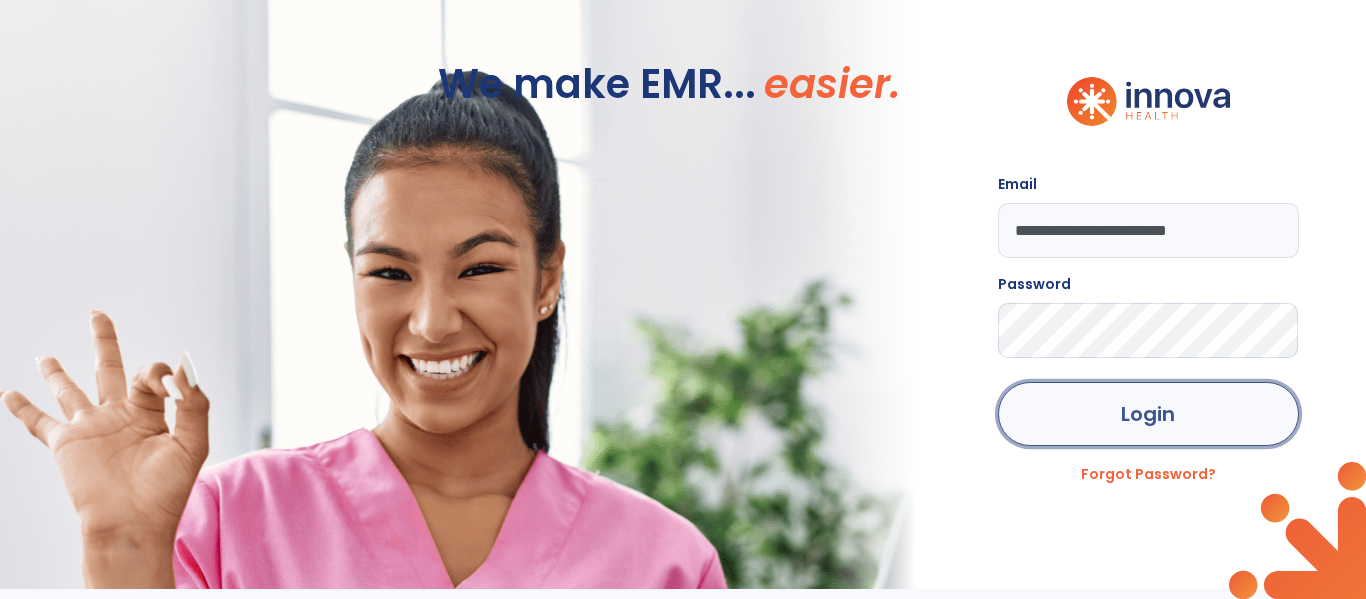 click on "Login" 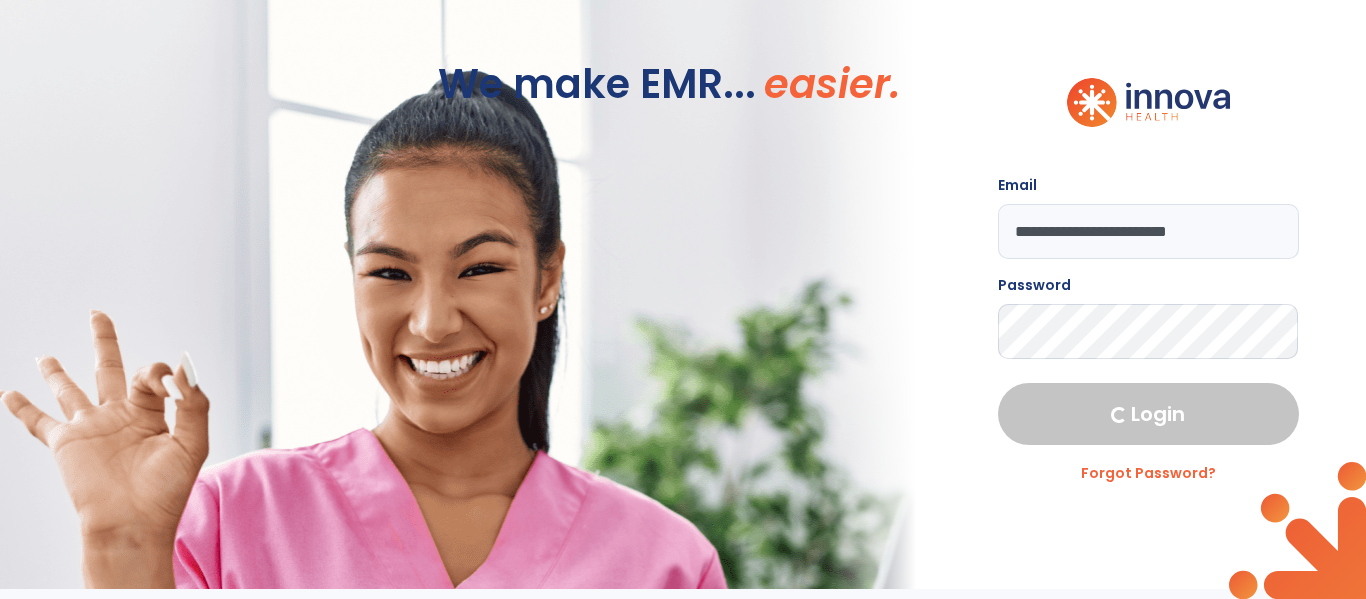 select on "****" 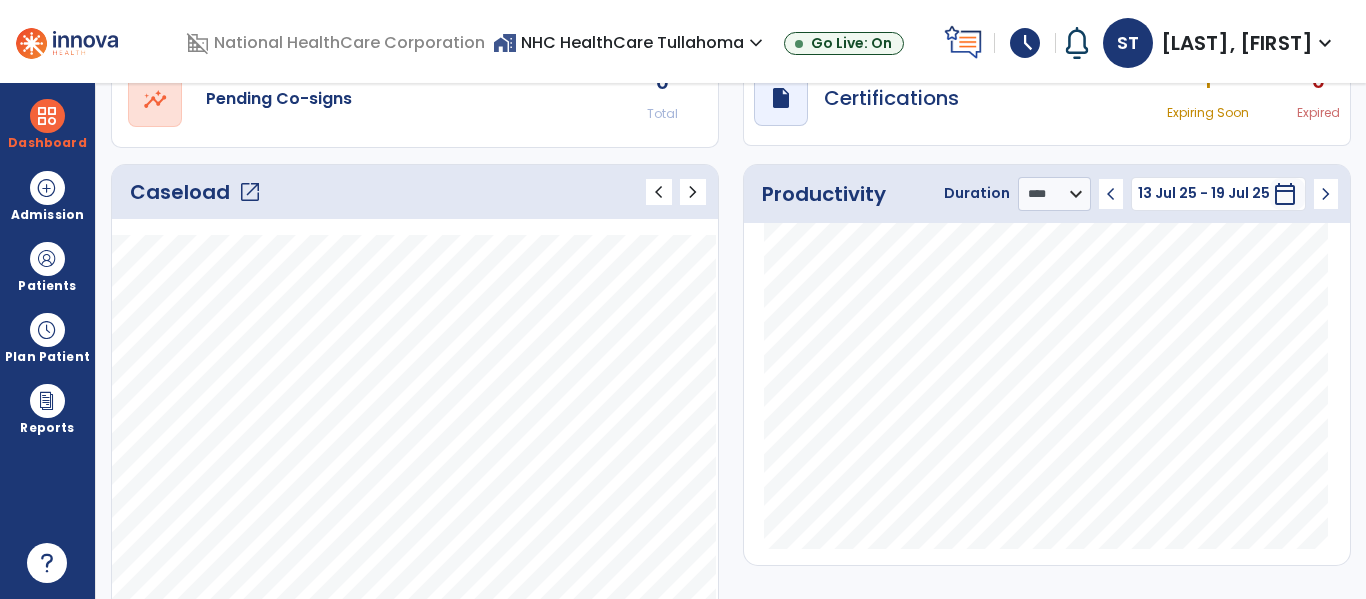scroll, scrollTop: 204, scrollLeft: 0, axis: vertical 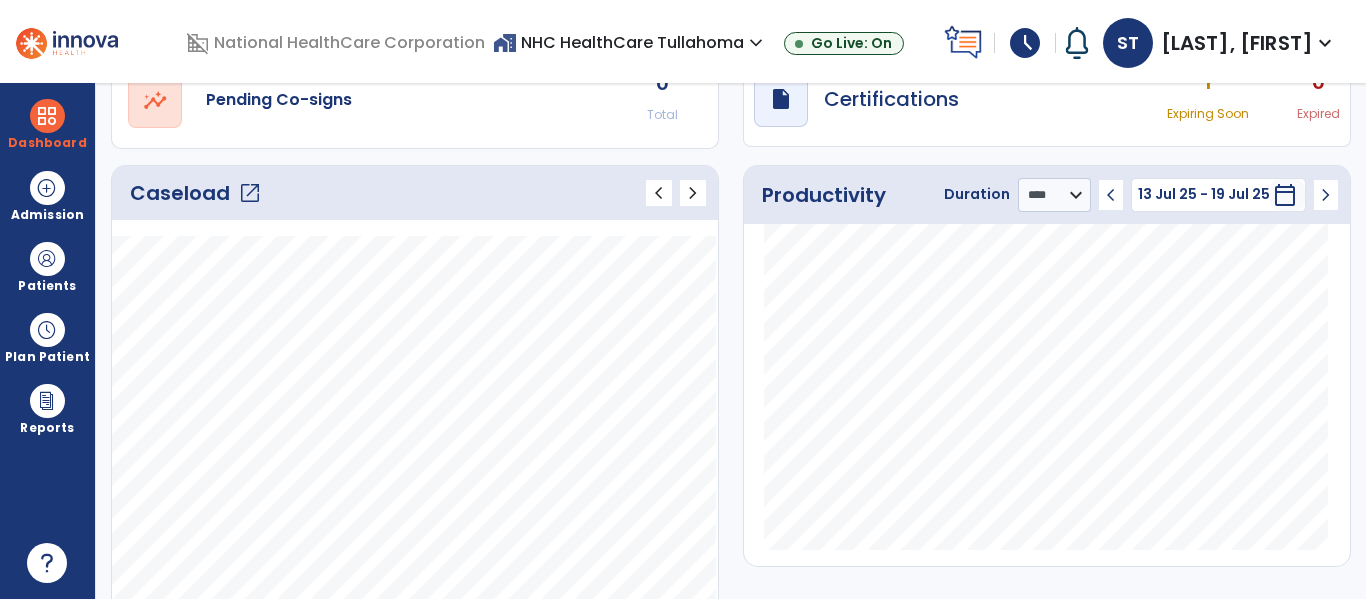 click on "open_in_new" 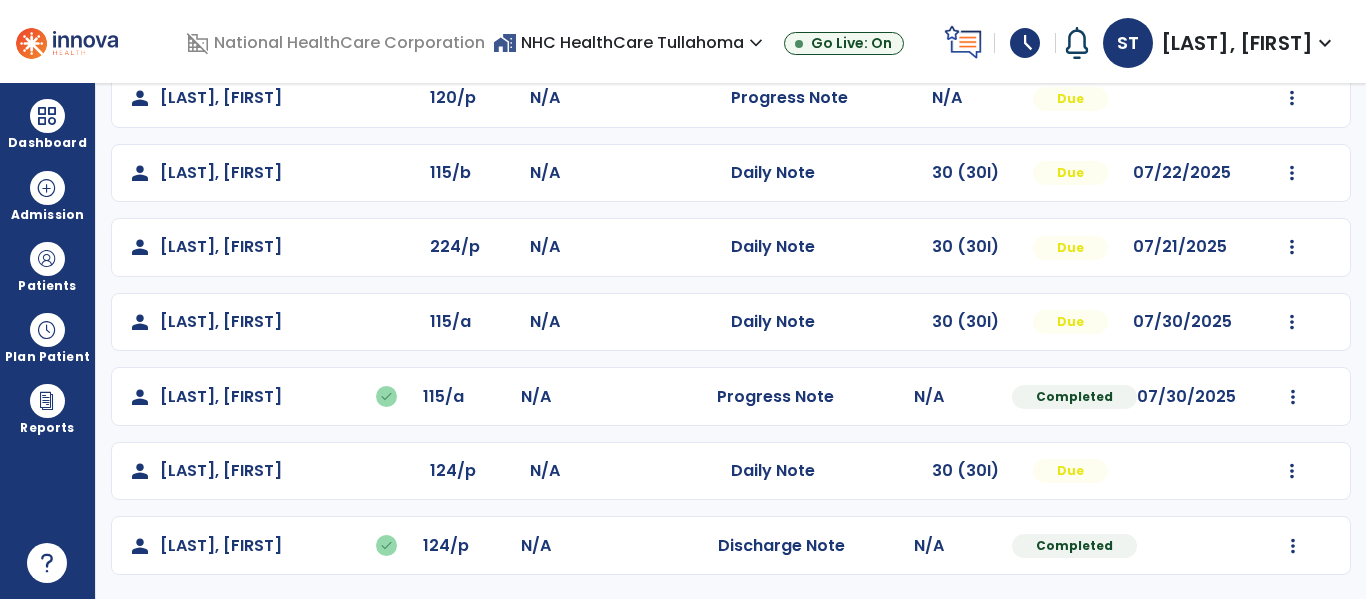 scroll, scrollTop: 488, scrollLeft: 0, axis: vertical 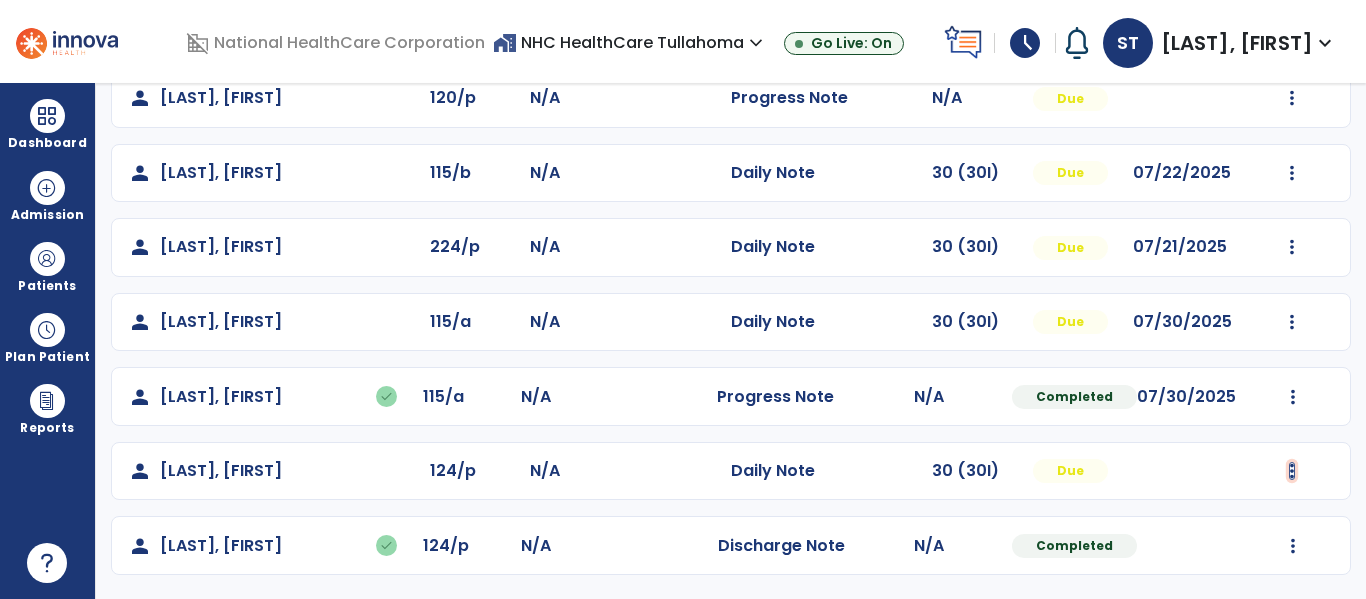 click at bounding box center (1292, -200) 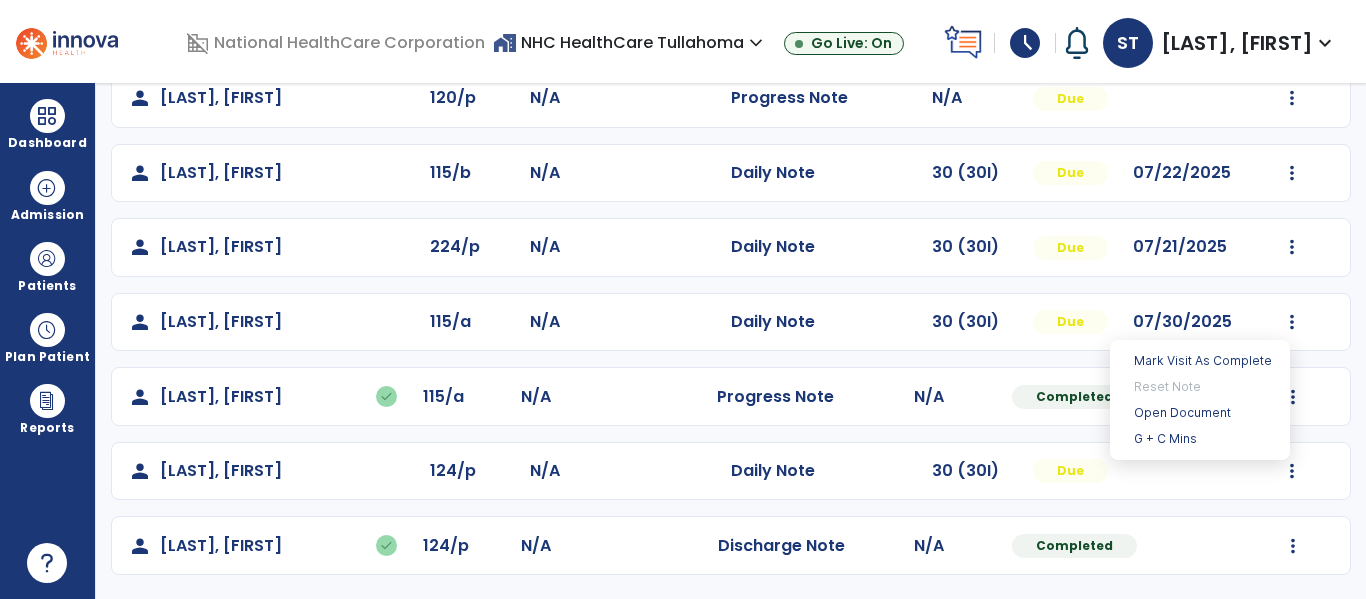 click on "Progress Note" 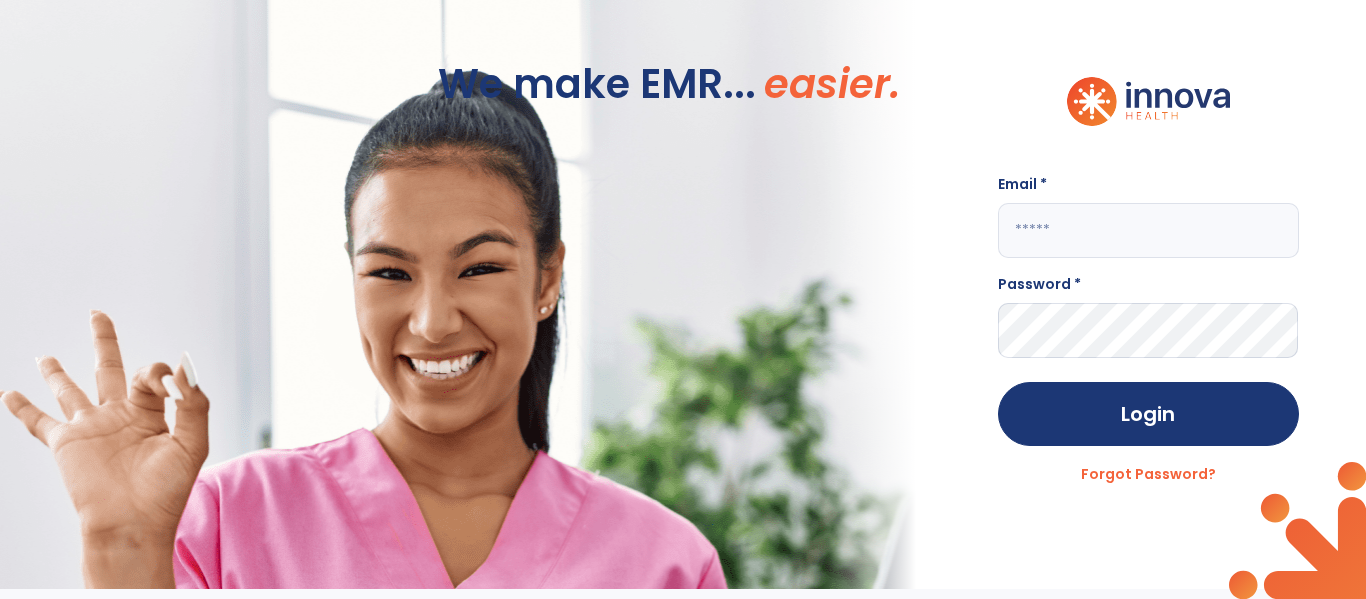 scroll, scrollTop: 0, scrollLeft: 0, axis: both 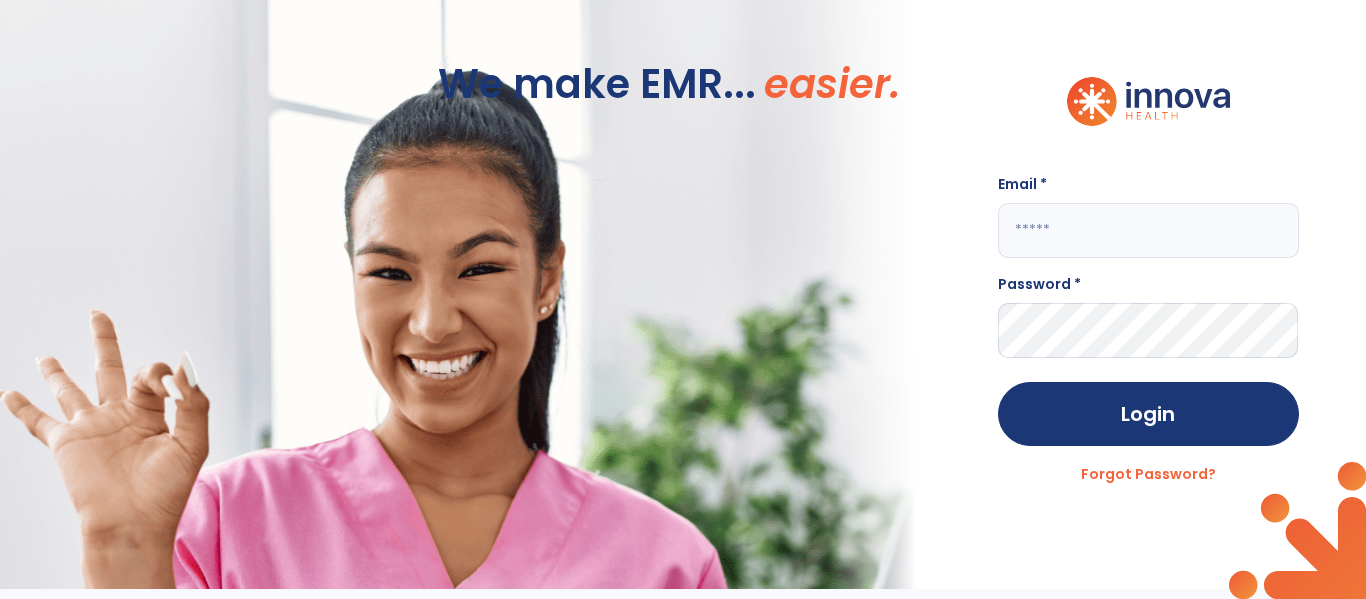 type on "**********" 